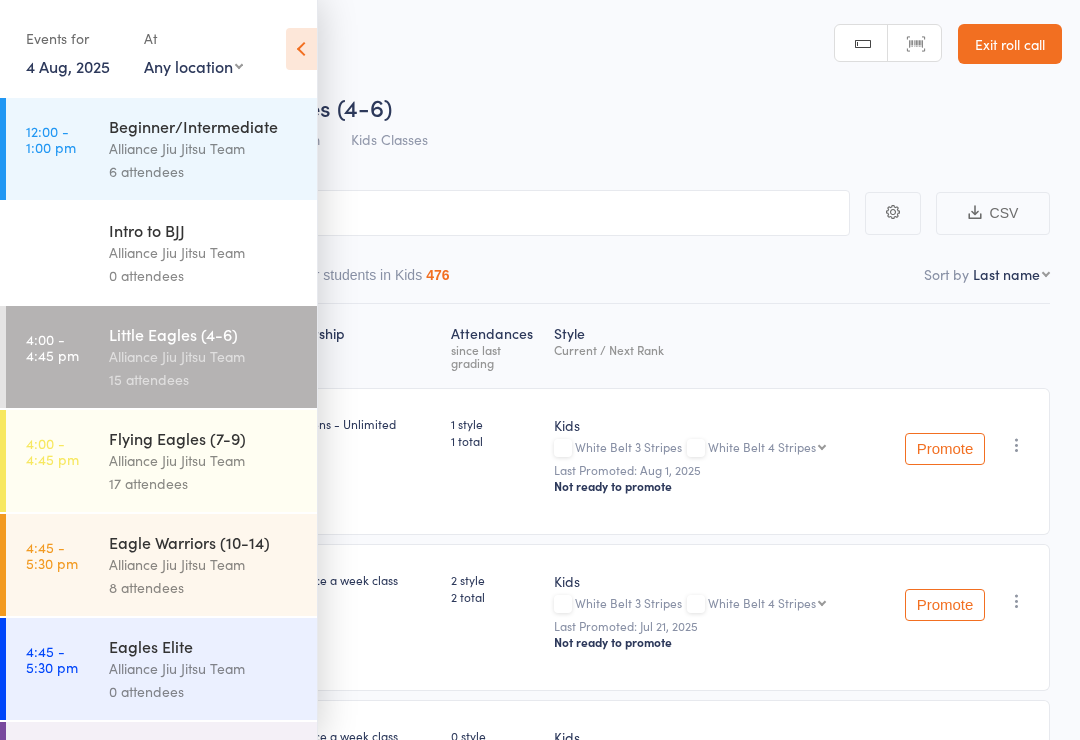scroll, scrollTop: 0, scrollLeft: 0, axis: both 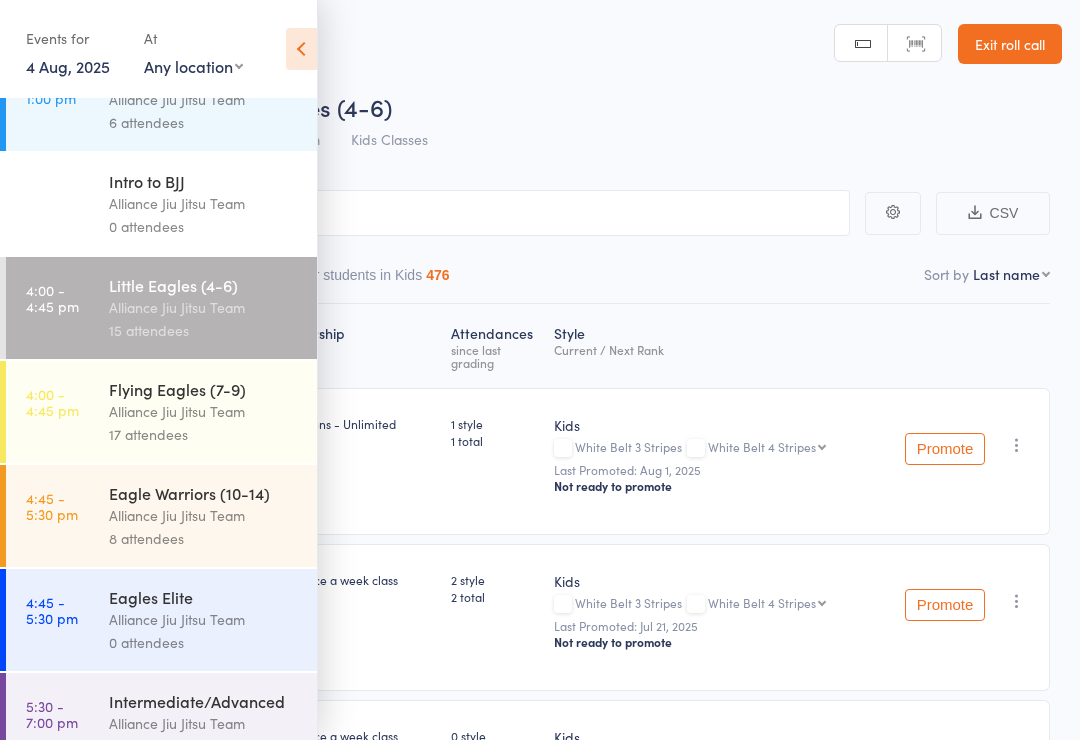 click on "4 Aug, 2025" at bounding box center [68, 66] 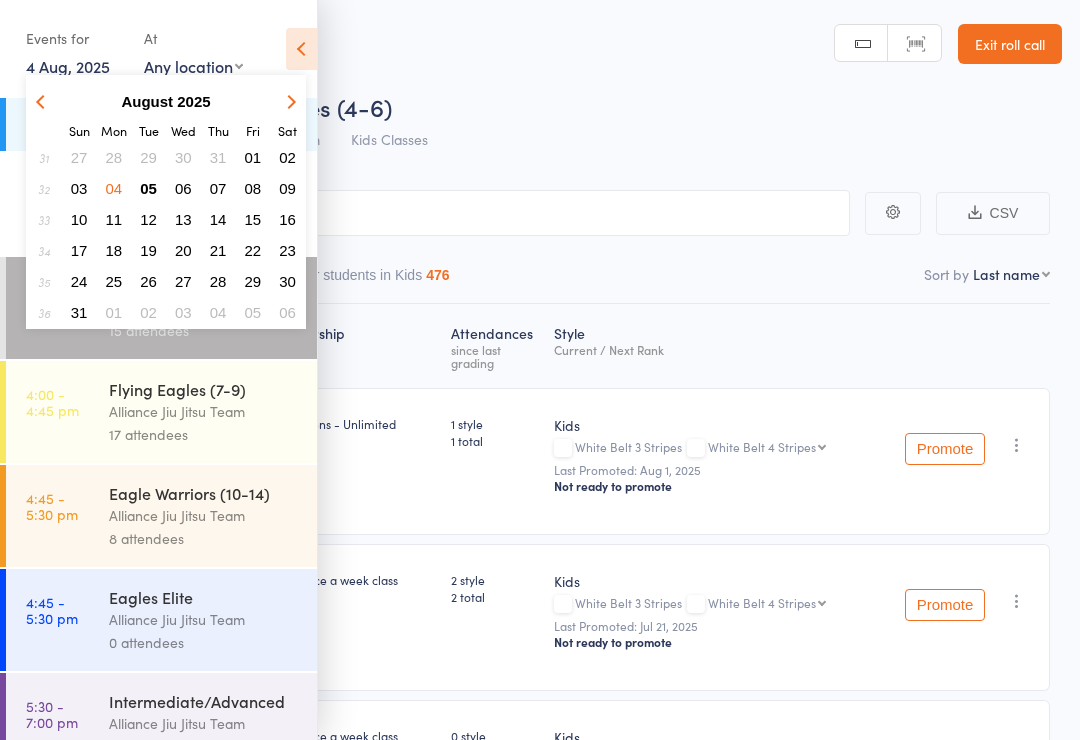 click on "05" at bounding box center [148, 188] 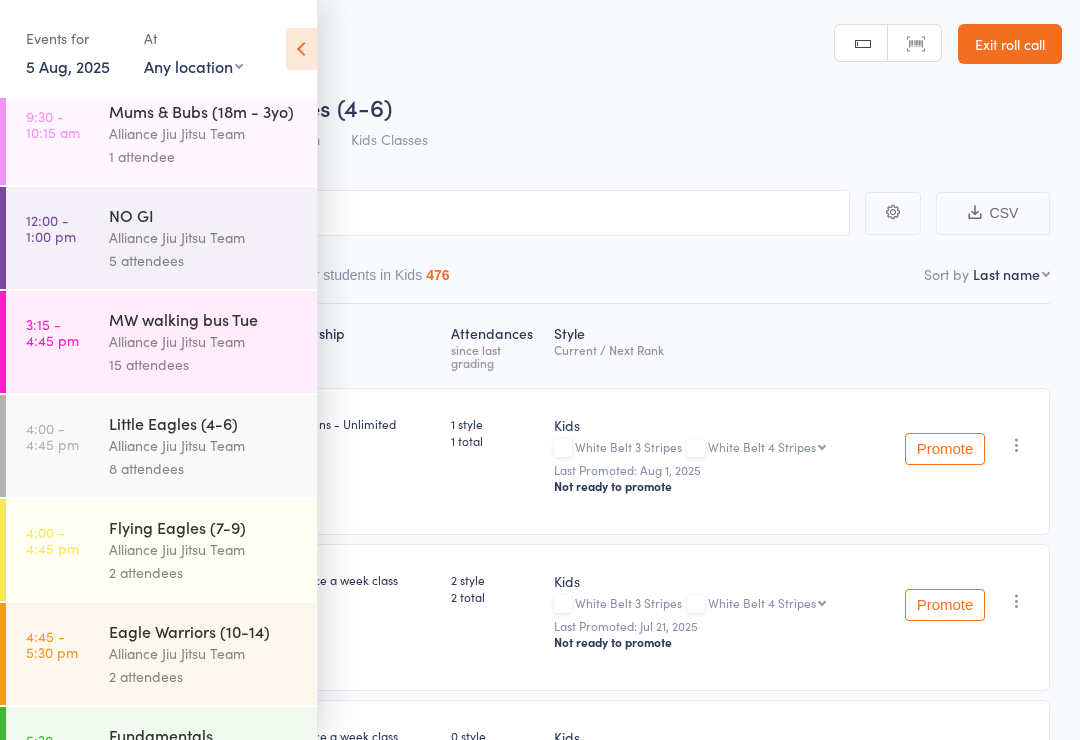 scroll, scrollTop: 230, scrollLeft: 0, axis: vertical 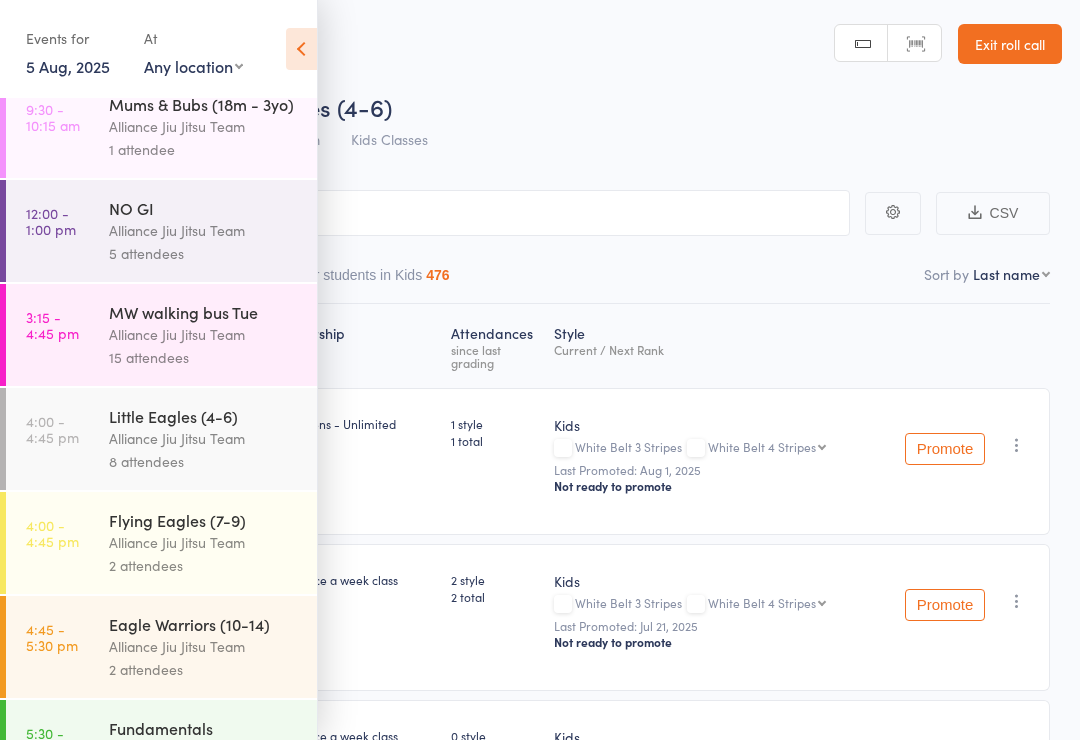 click on "Alliance Jiu Jitsu Team" at bounding box center [204, 438] 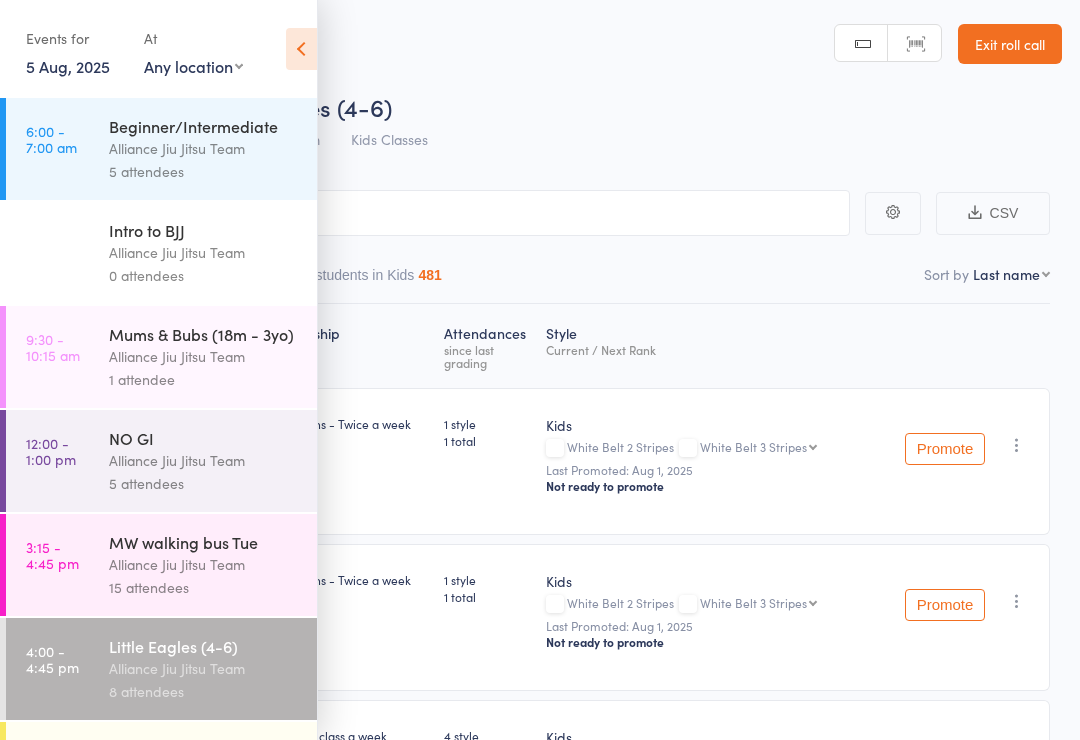 click at bounding box center [301, 49] 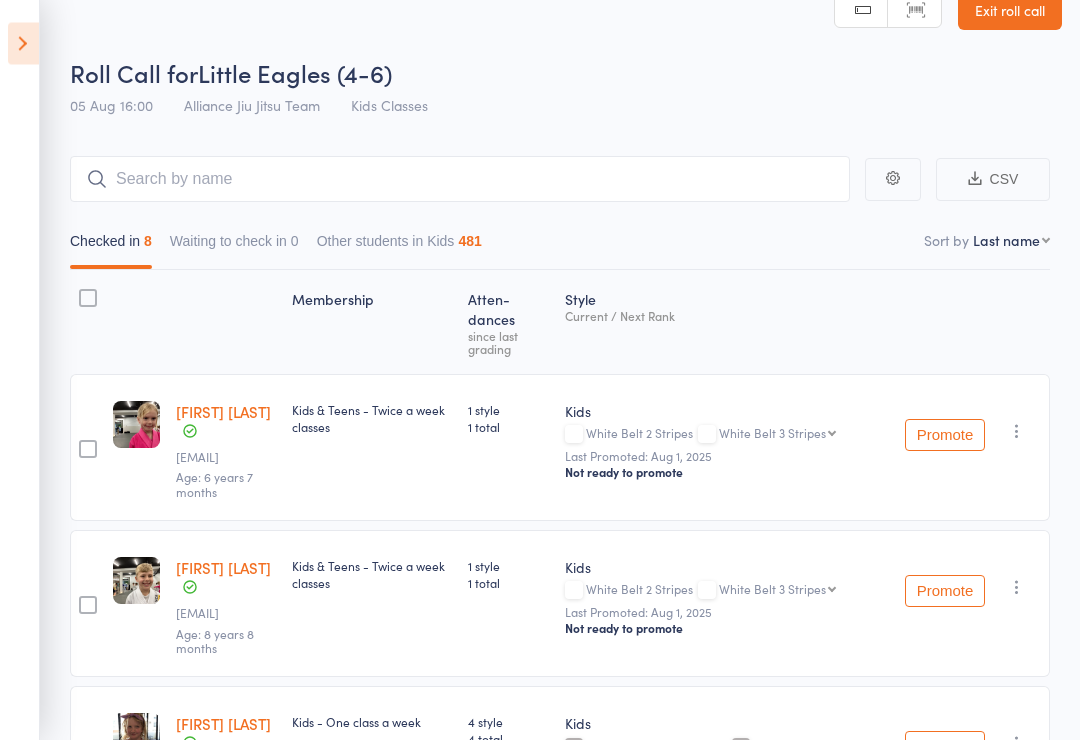 scroll, scrollTop: 0, scrollLeft: 0, axis: both 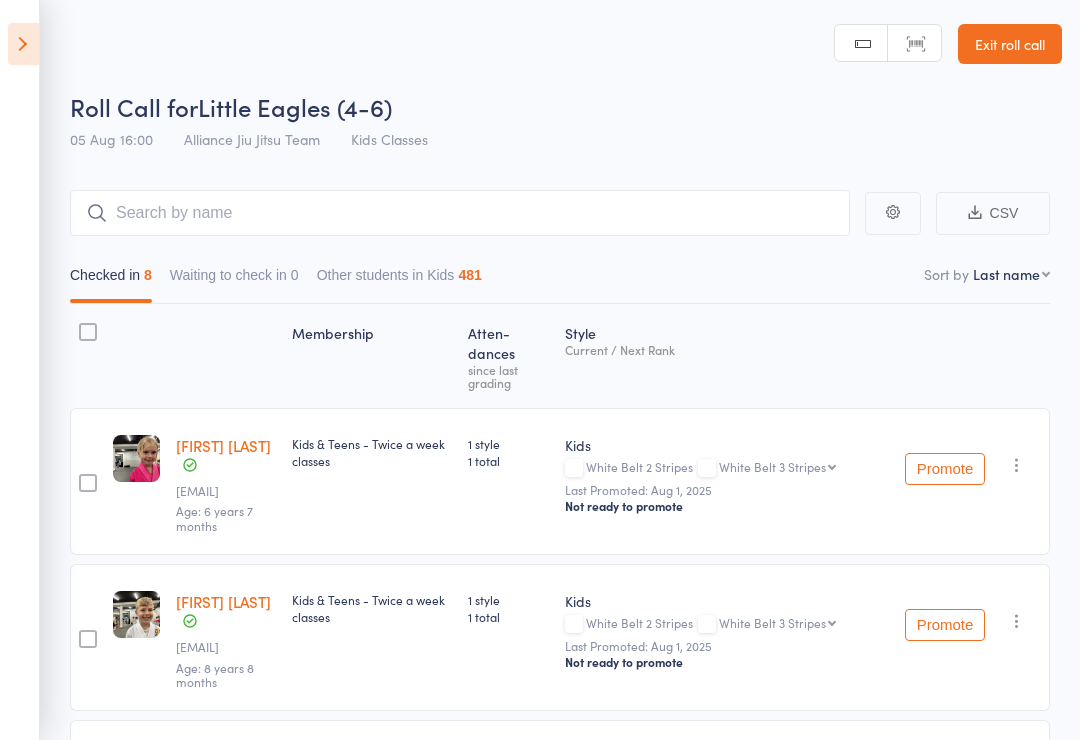 click at bounding box center (23, 44) 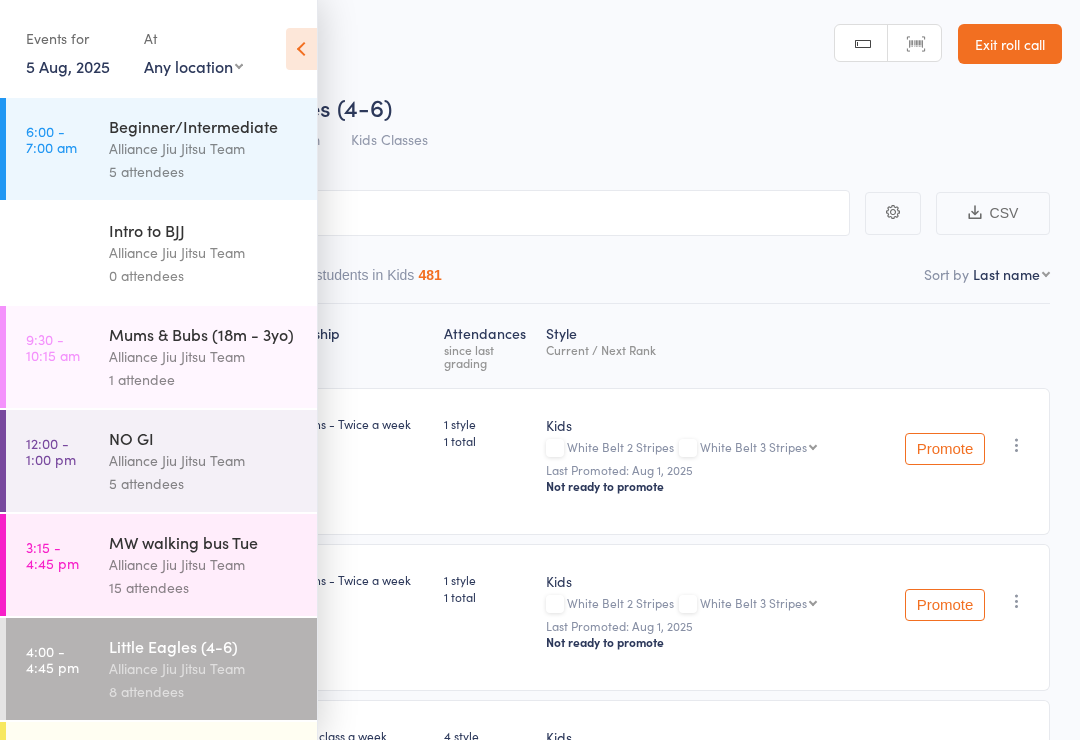 scroll, scrollTop: 156, scrollLeft: 0, axis: vertical 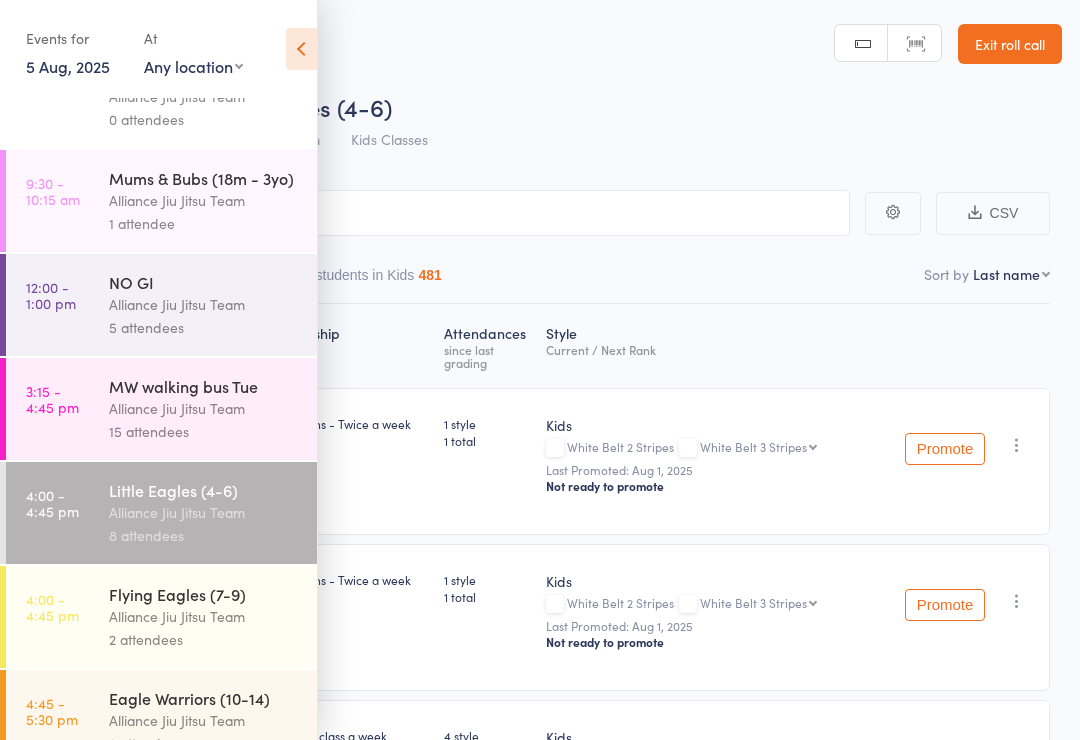 click on "8 attendees" at bounding box center [204, 535] 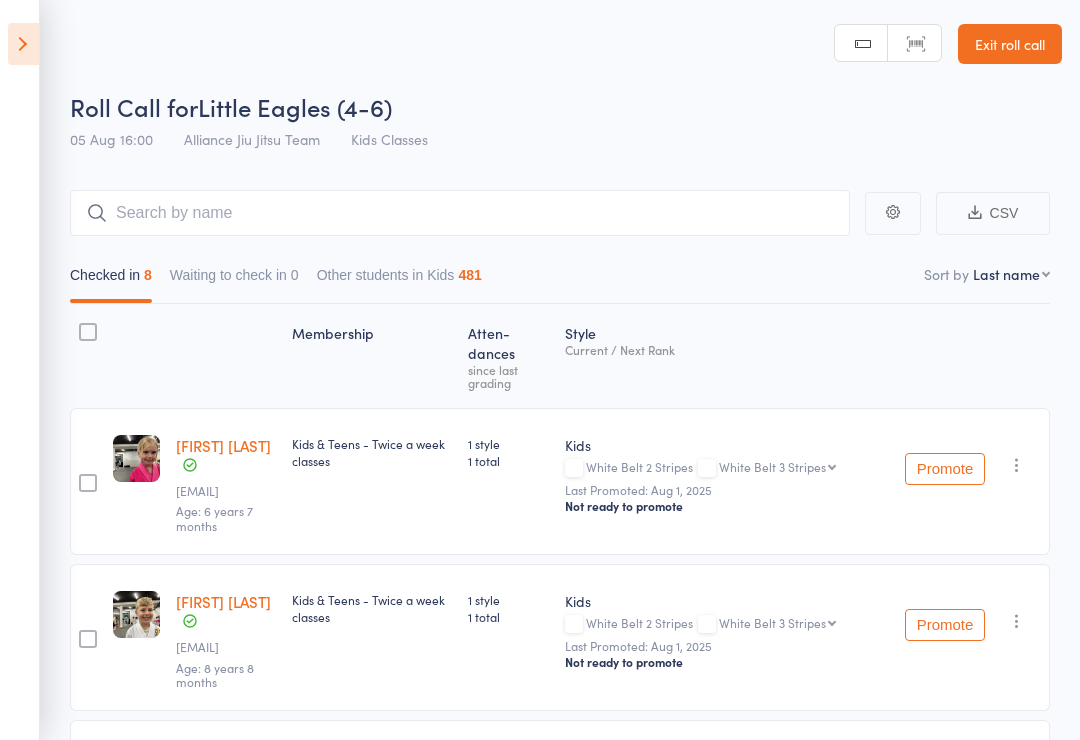 click at bounding box center [1017, 465] 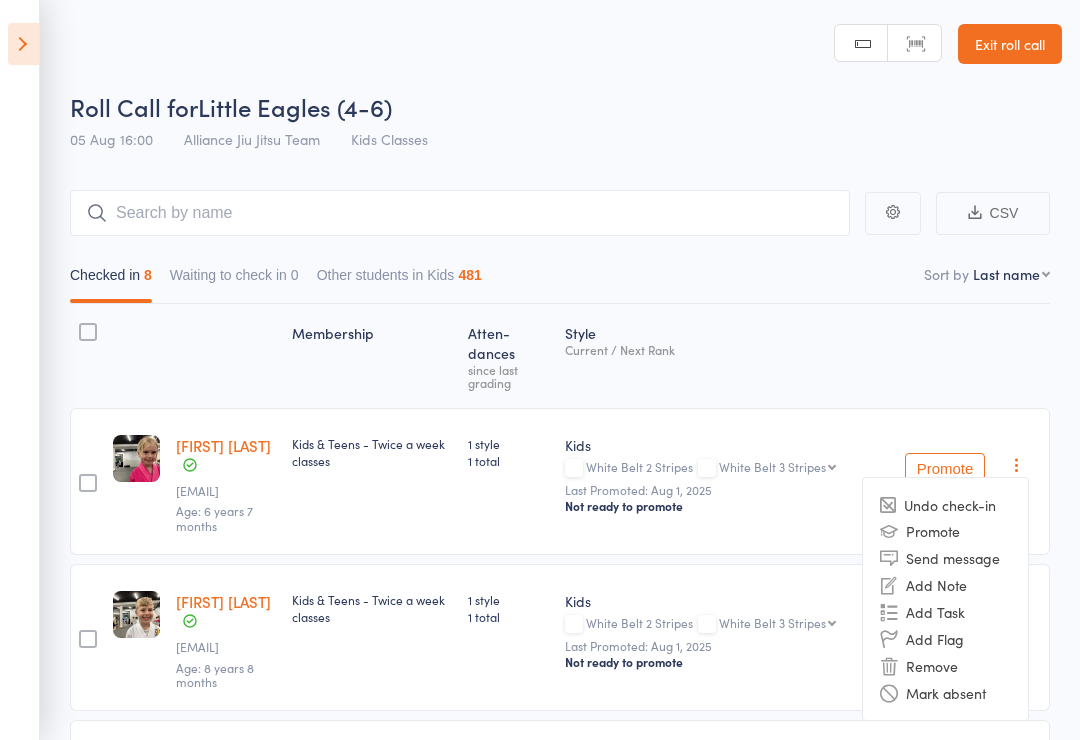 click on "Remove" at bounding box center [945, 665] 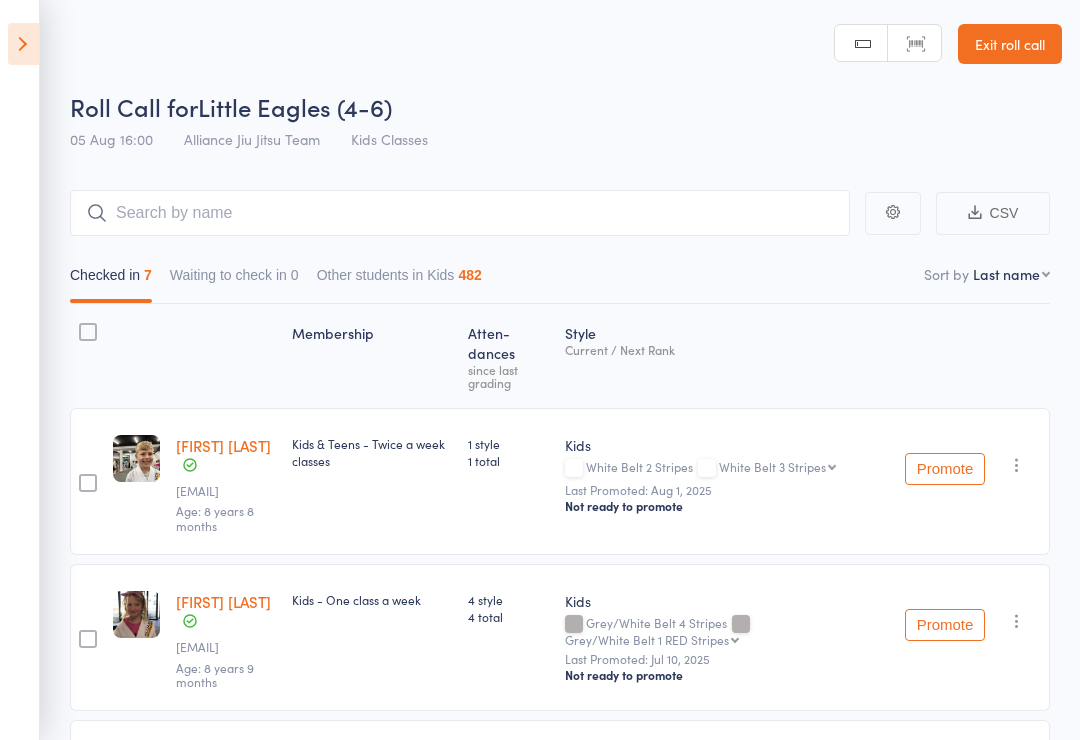 click at bounding box center [1017, 465] 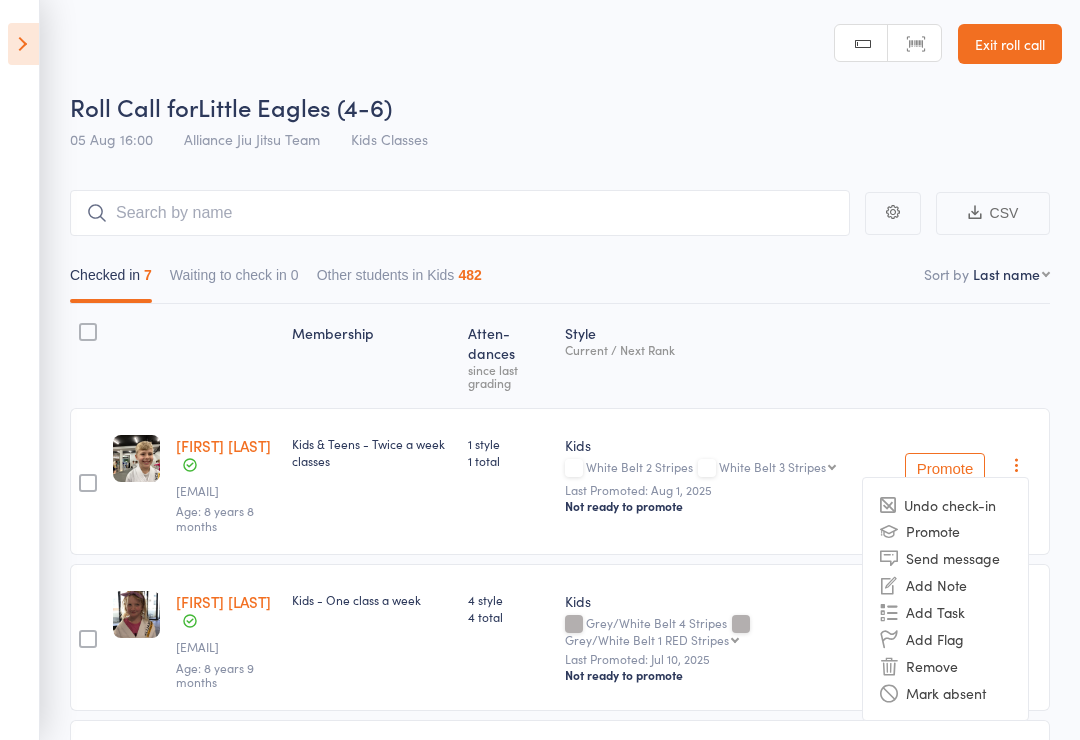 click on "Remove" at bounding box center [945, 665] 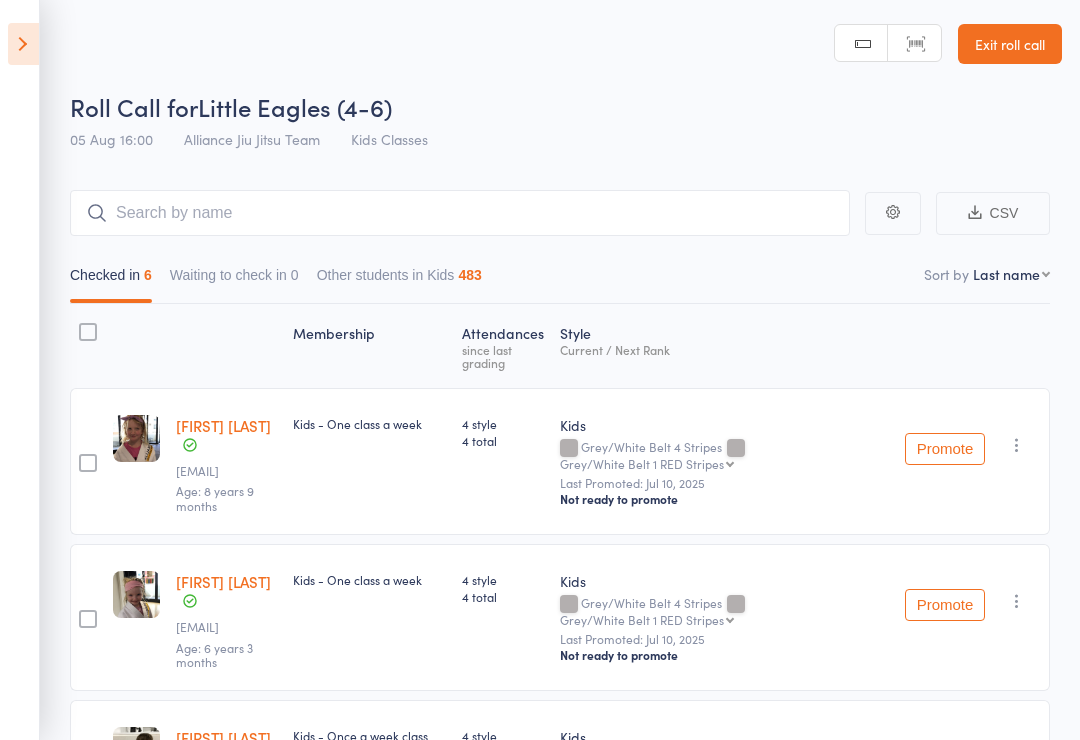 click on "Promote Undo check-in Promote Send message Add Note Add Task Add Flag Remove Mark absent" at bounding box center (973, 461) 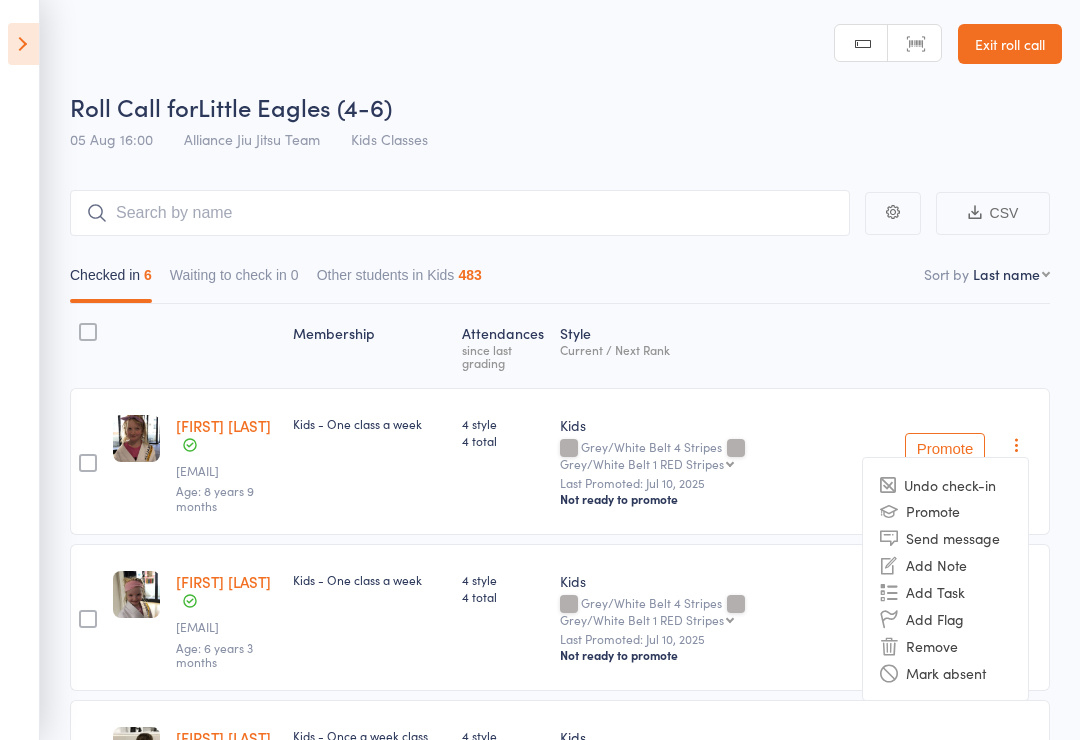 click on "Remove" at bounding box center [945, 645] 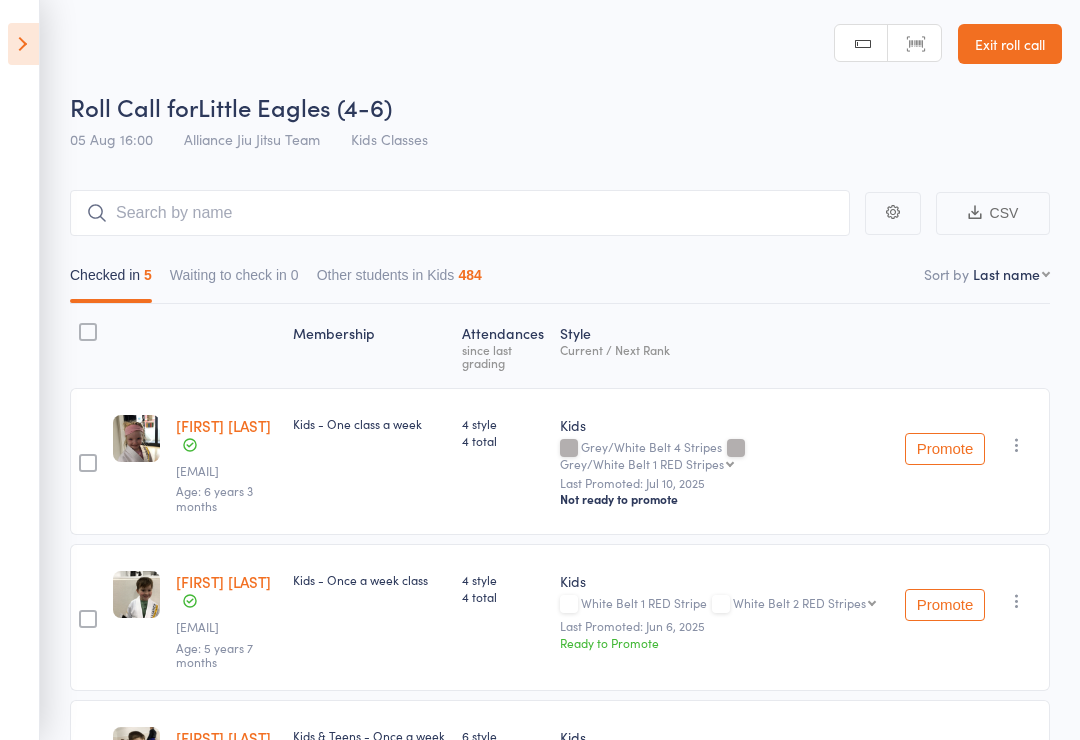 click at bounding box center [1017, 445] 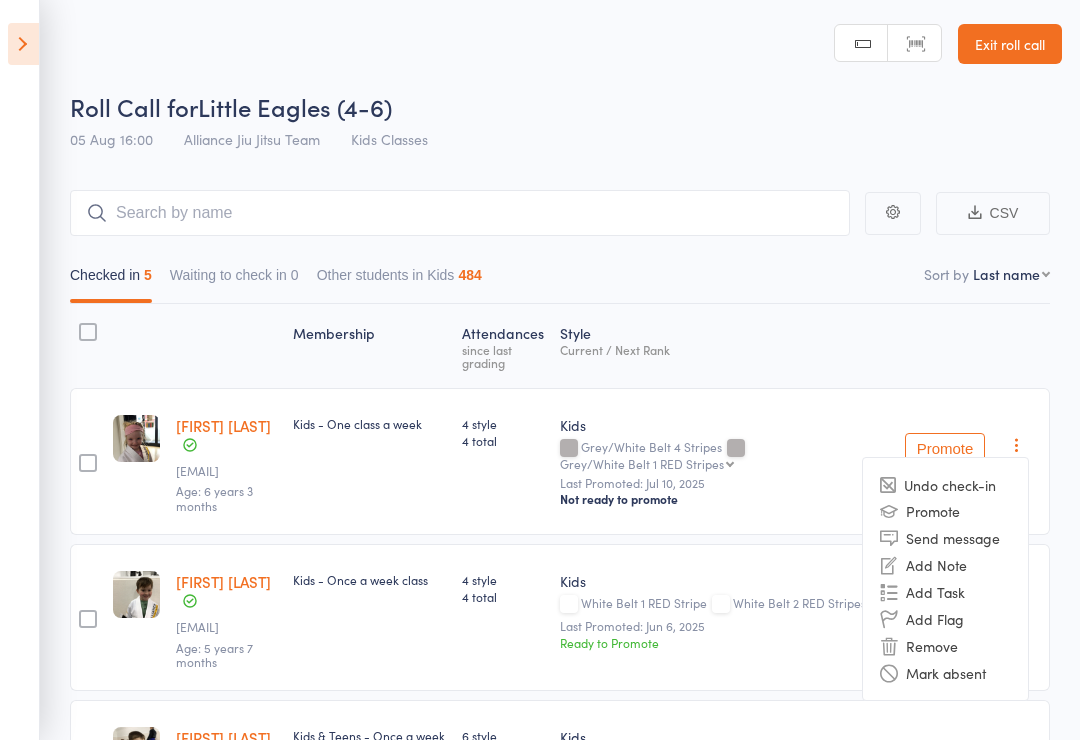 click on "Remove" at bounding box center (945, 645) 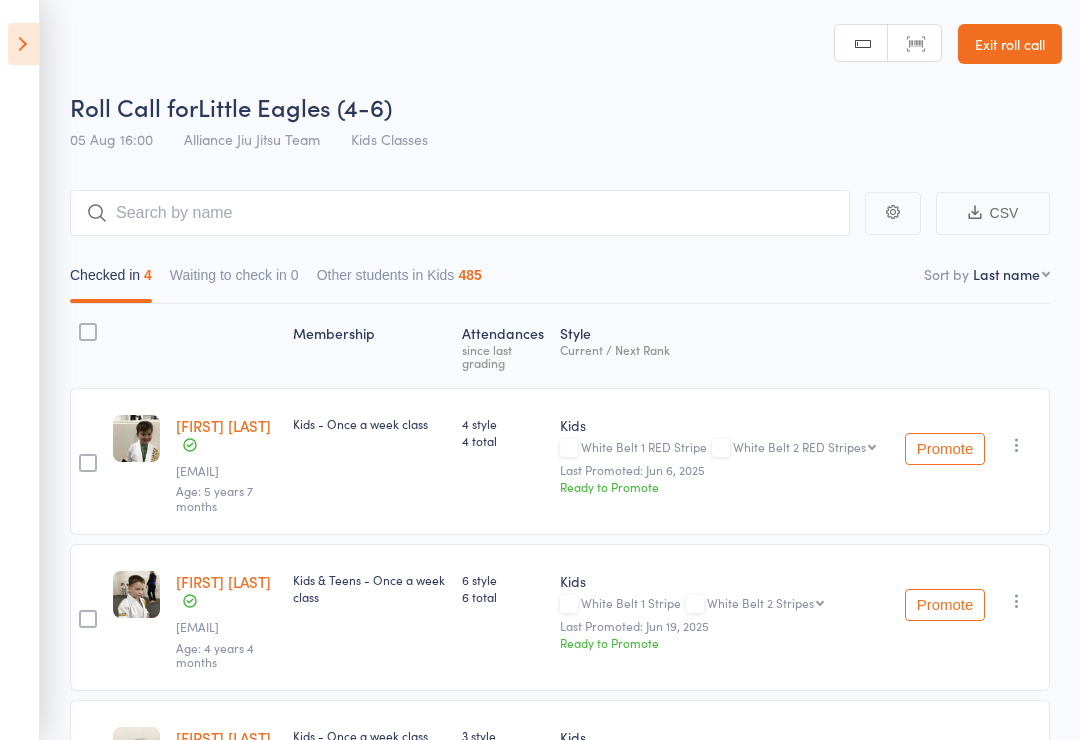 click at bounding box center [1017, 445] 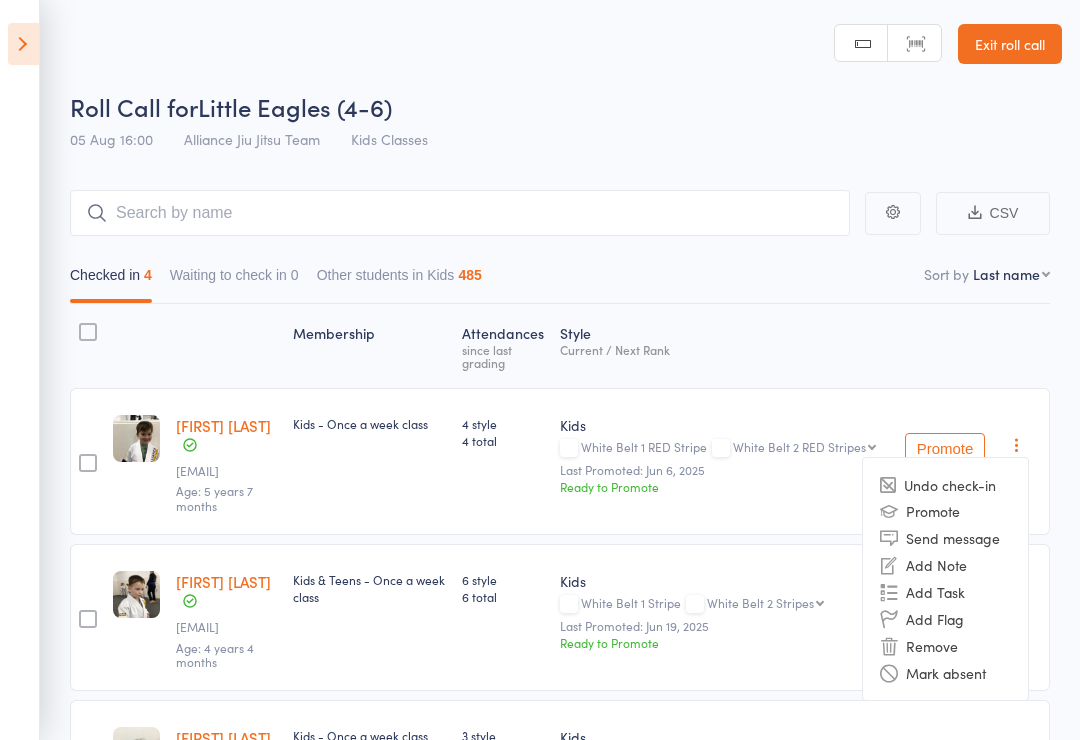 click on "Remove" at bounding box center (945, 645) 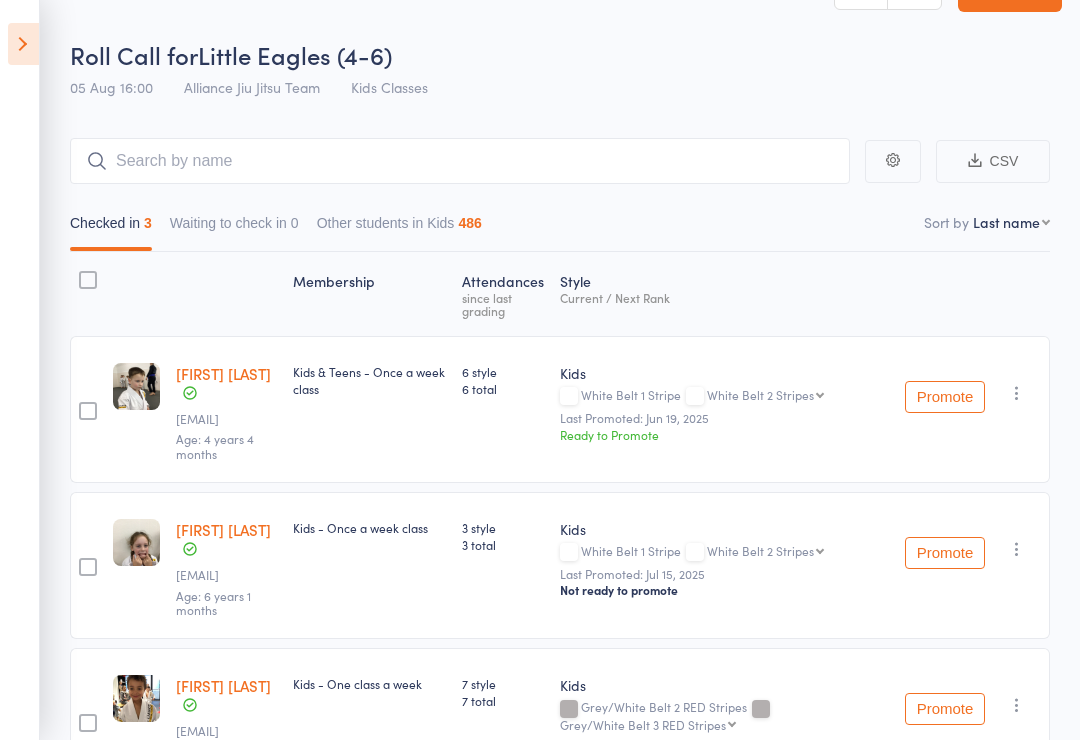 scroll, scrollTop: 149, scrollLeft: 0, axis: vertical 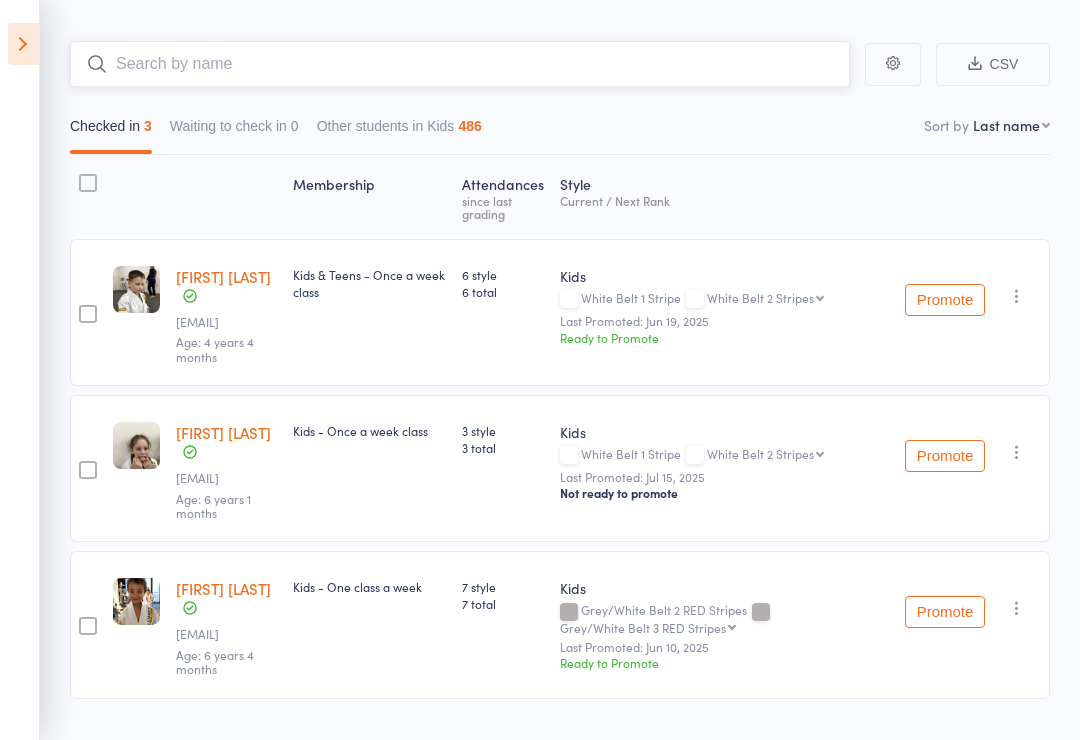 click at bounding box center [460, 64] 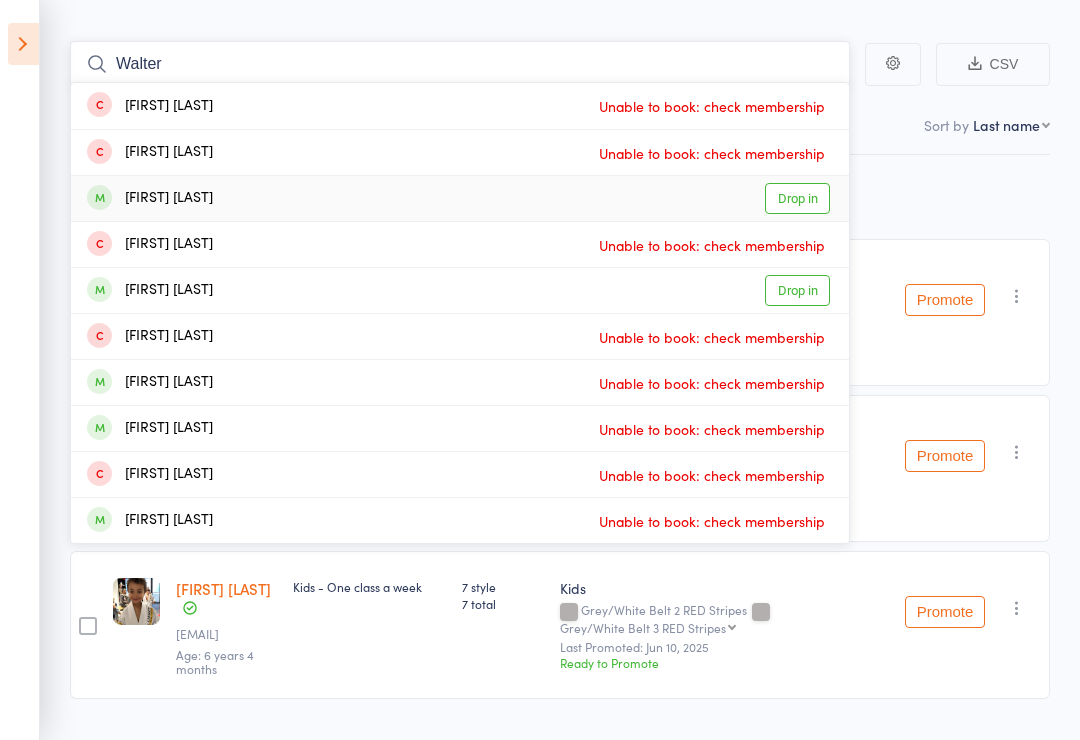 type on "Walter" 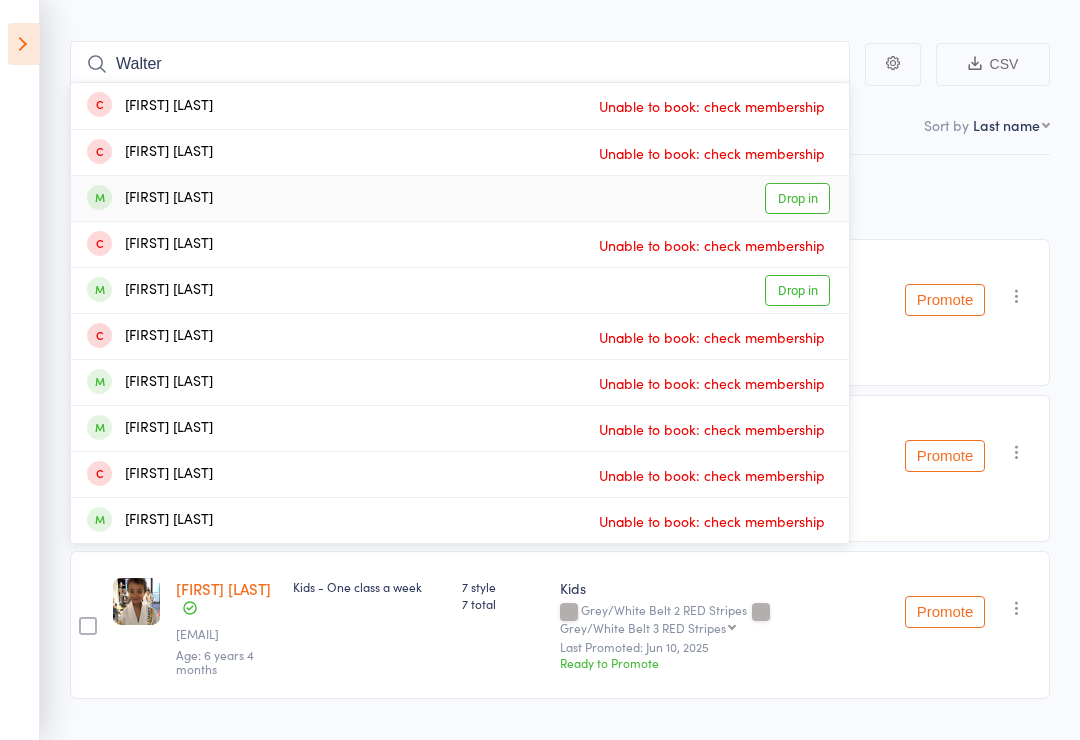 click on "Drop in" at bounding box center (797, 198) 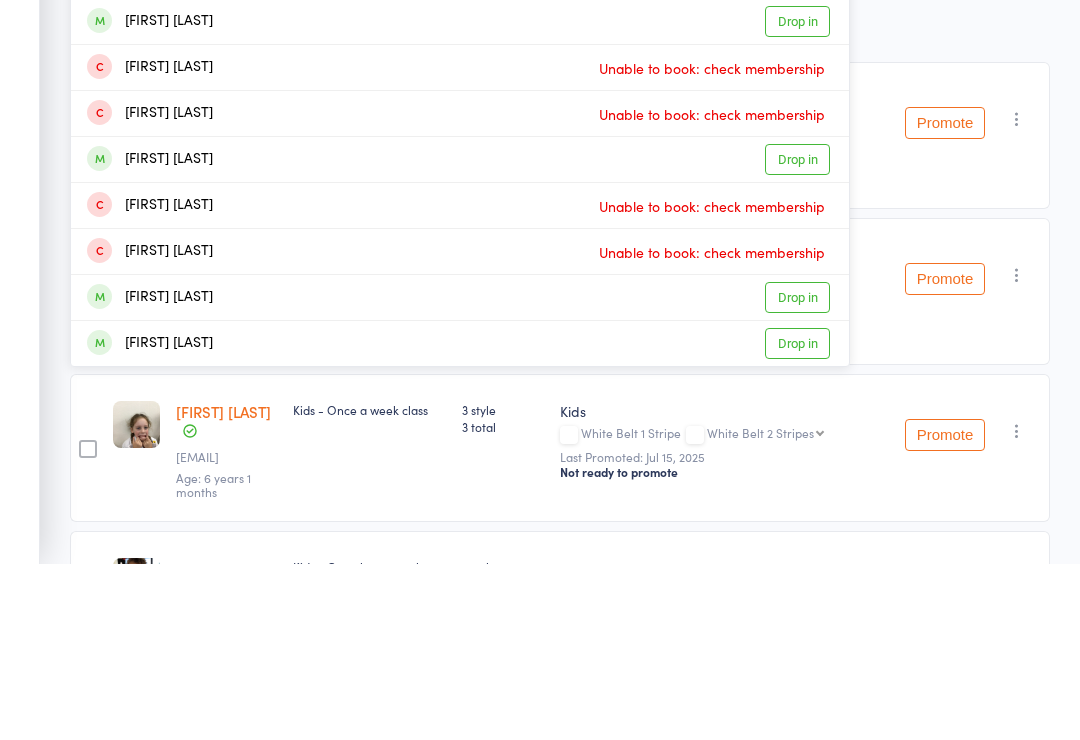 type on "Oscar" 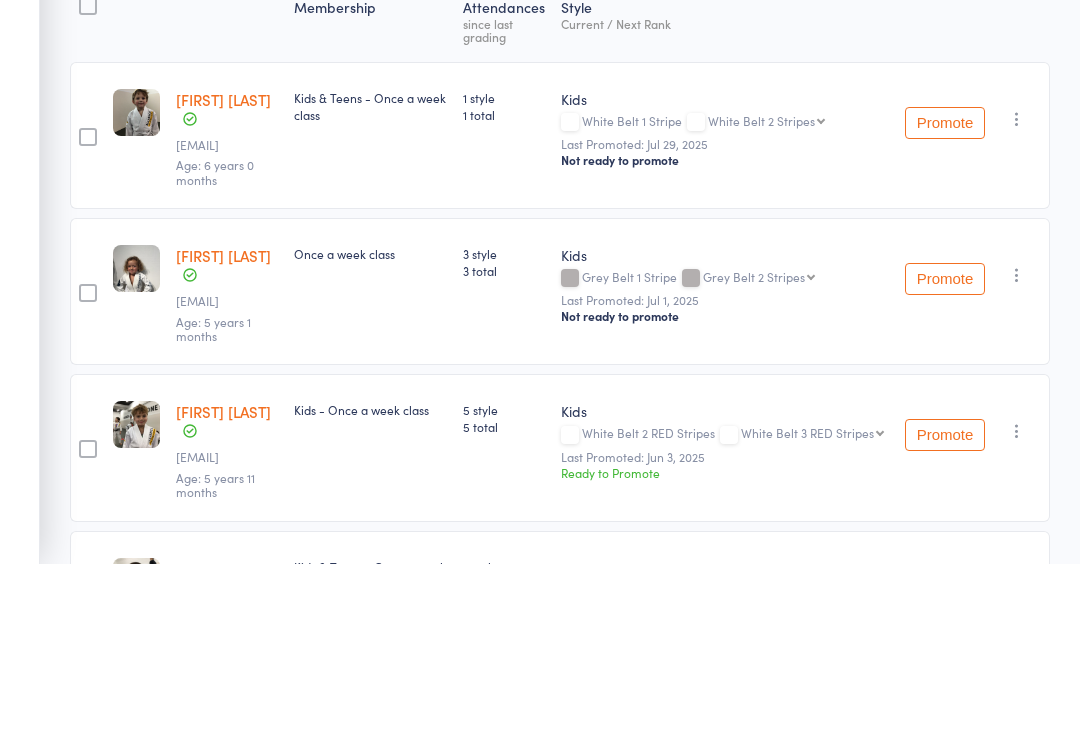scroll, scrollTop: 33, scrollLeft: 0, axis: vertical 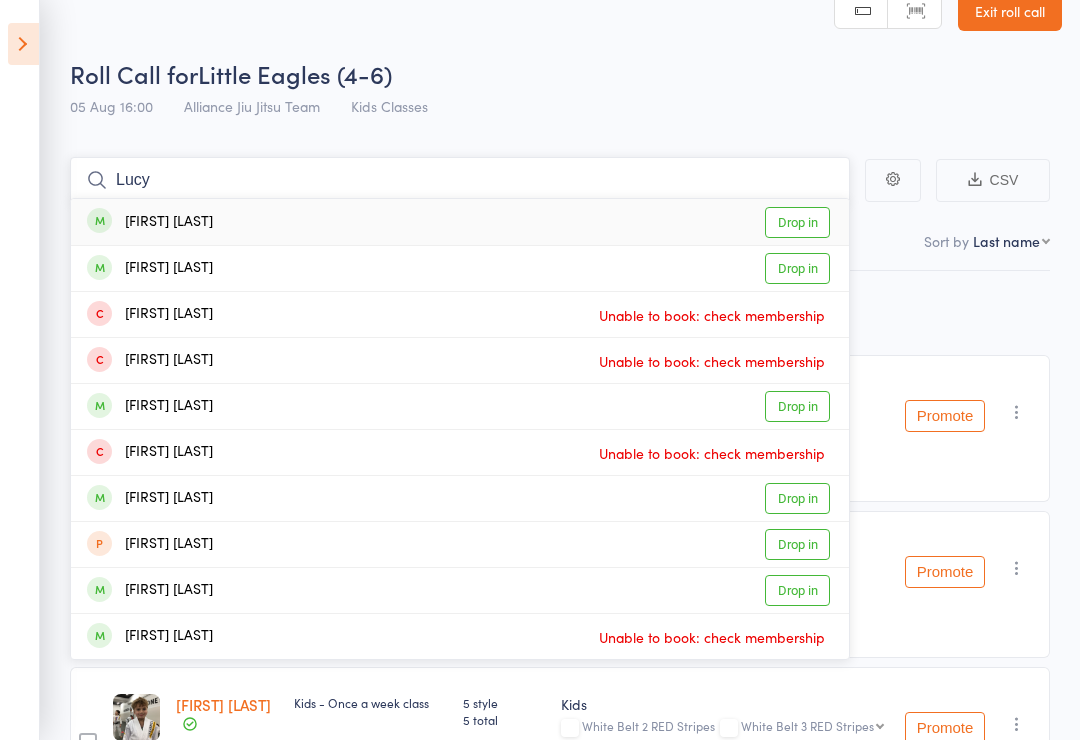 type on "Lucy" 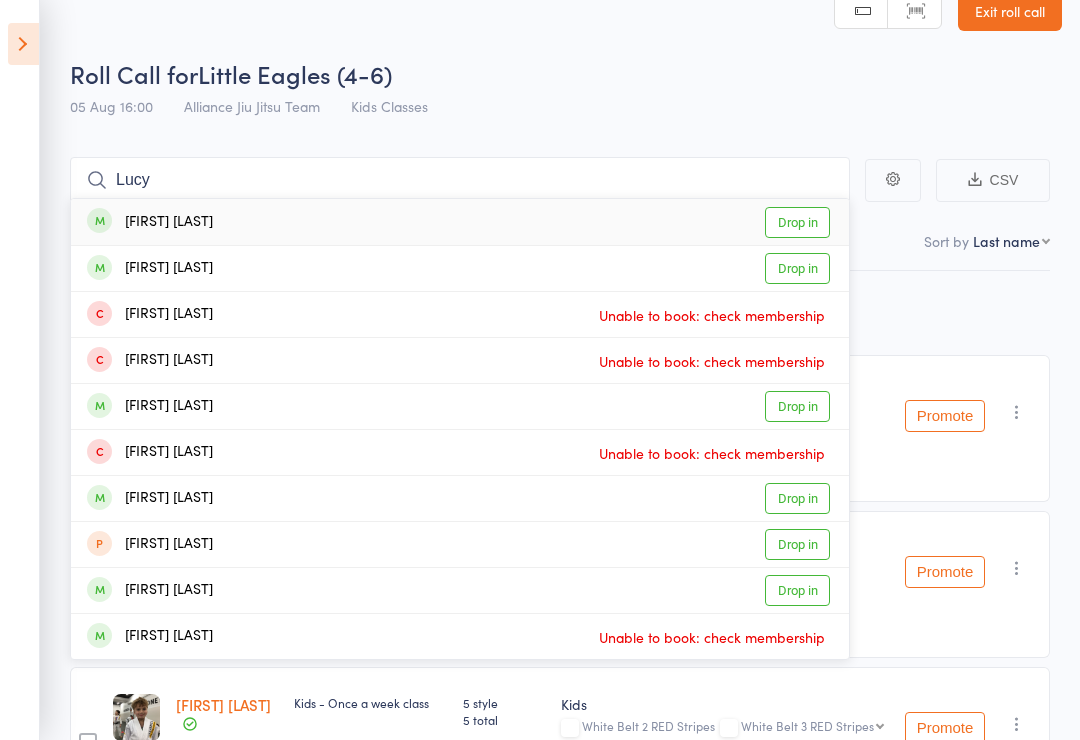 click on "Drop in" at bounding box center (797, 222) 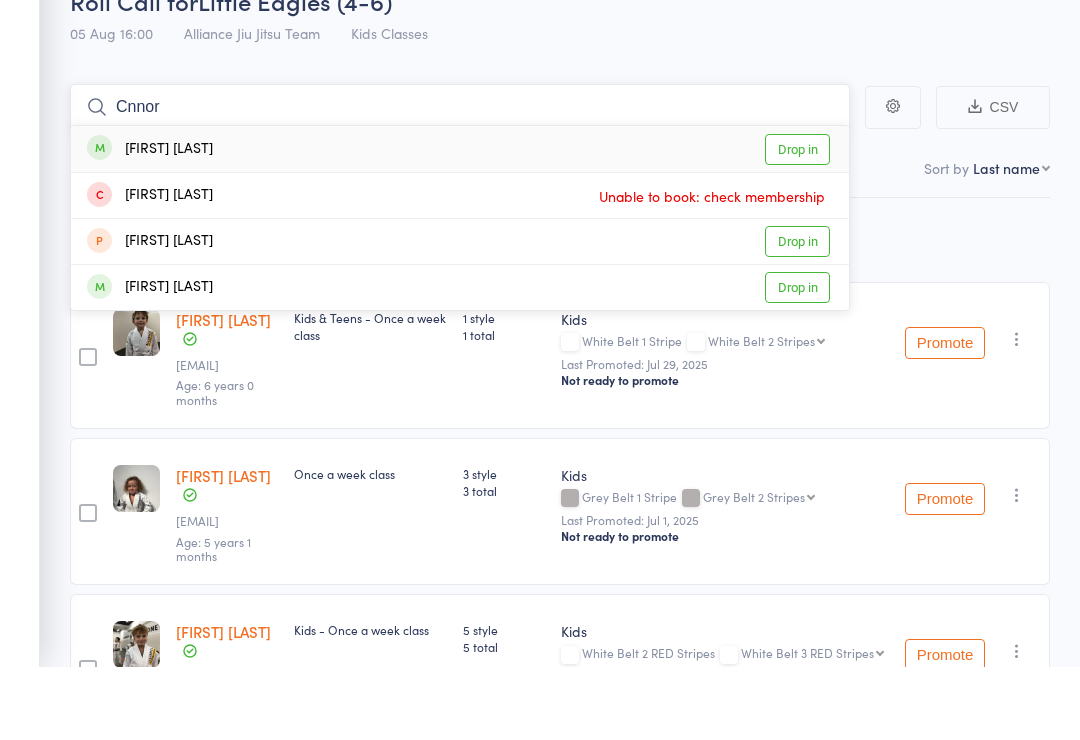type on "Cnnor" 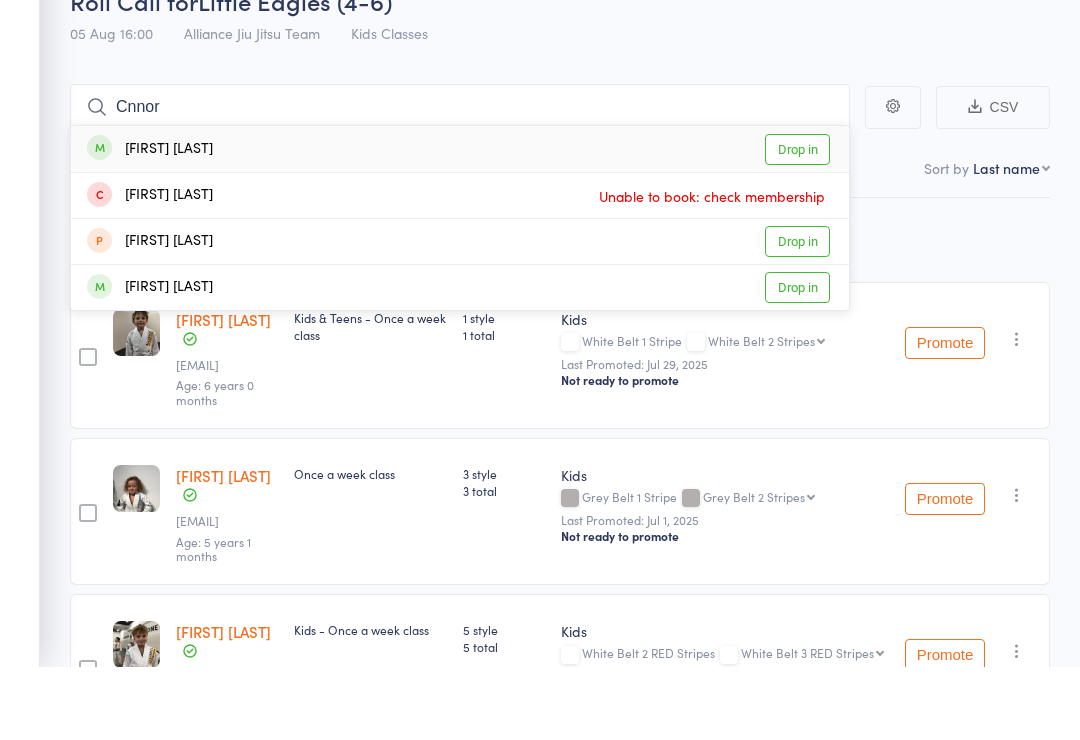 click on "Drop in" at bounding box center (797, 360) 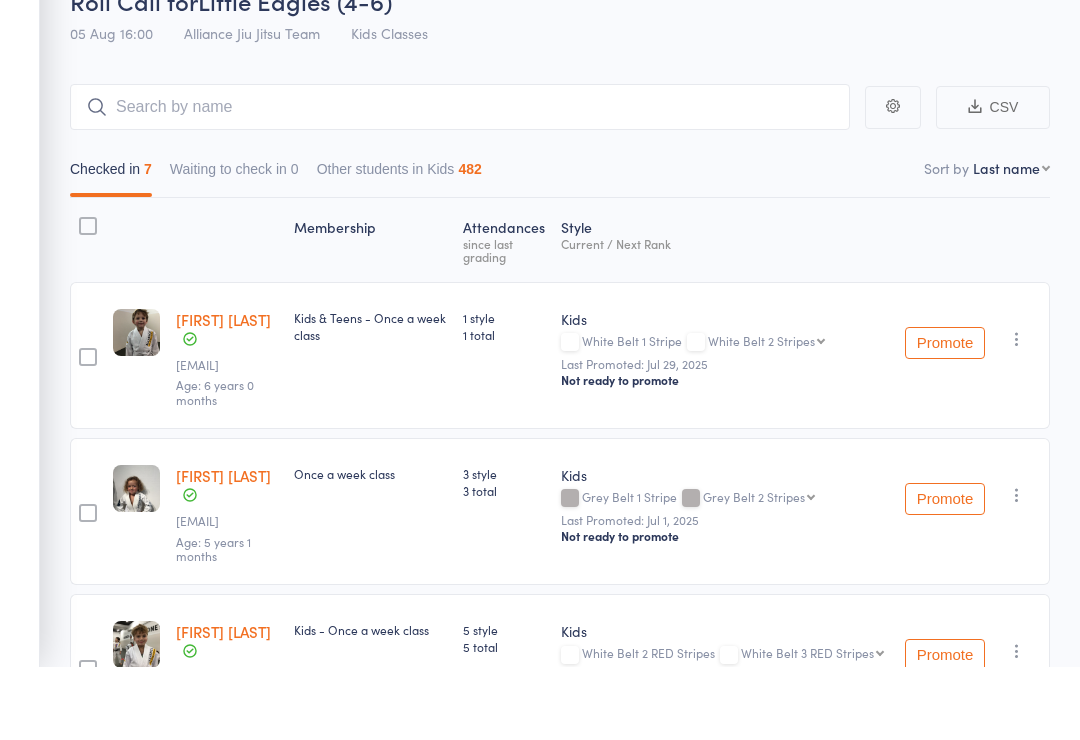 click on "Style Current / Next Rank" at bounding box center (725, 313) 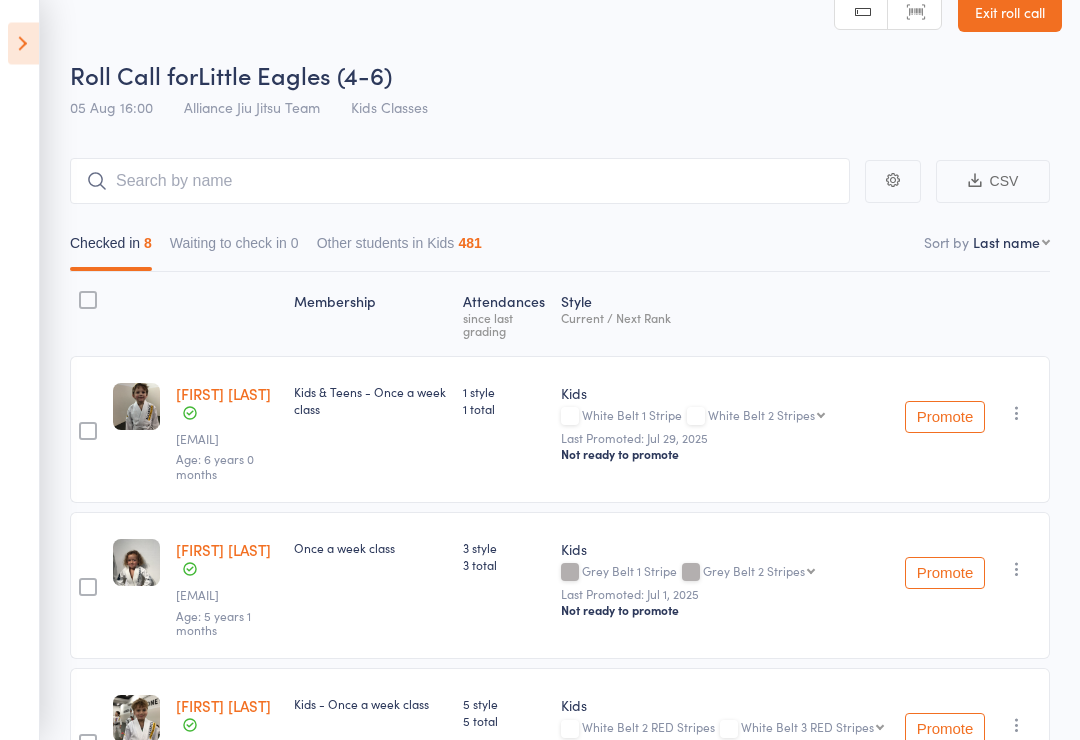 scroll, scrollTop: 0, scrollLeft: 0, axis: both 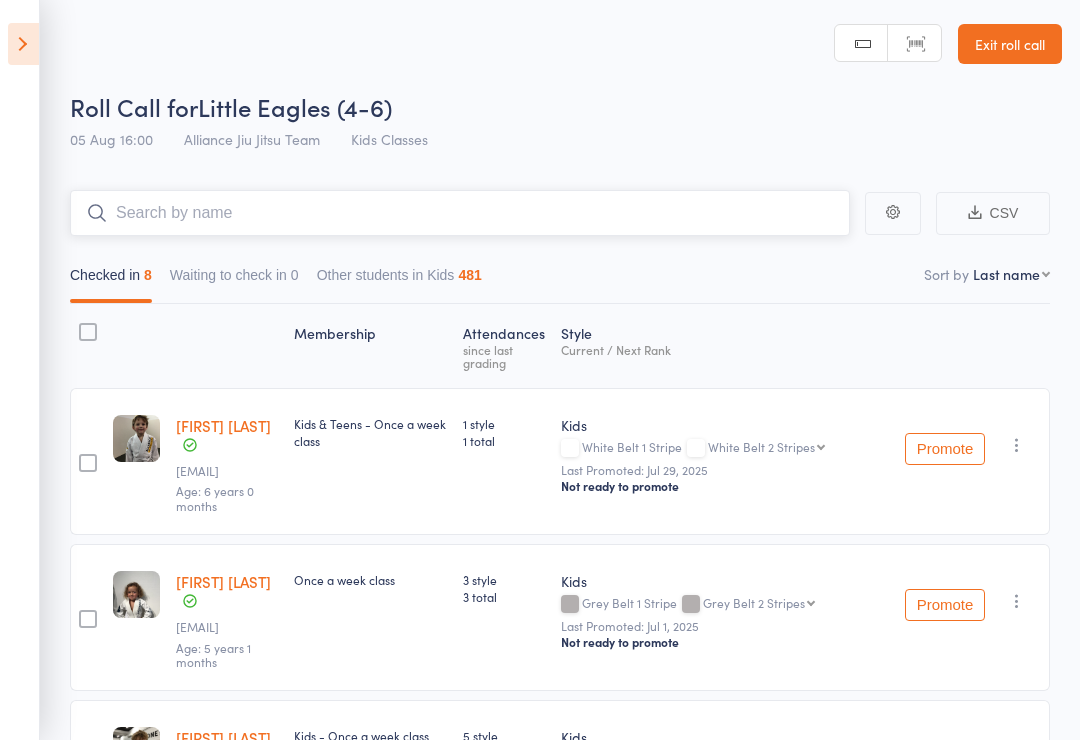 click at bounding box center [460, 213] 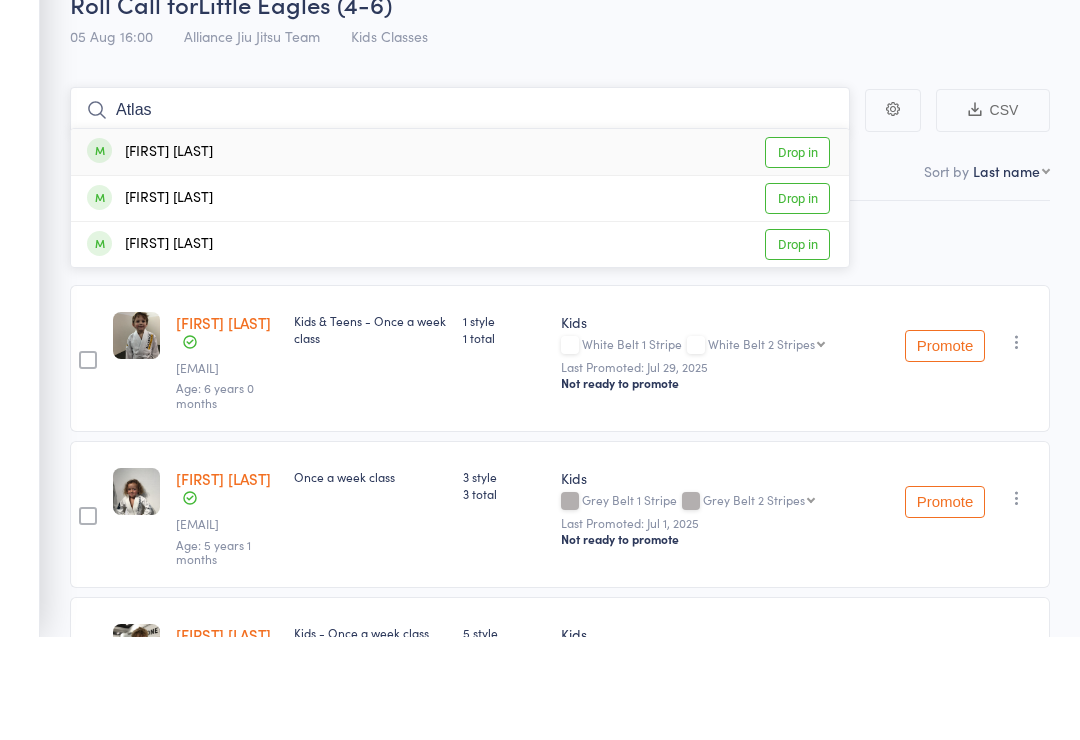 type on "Atlas" 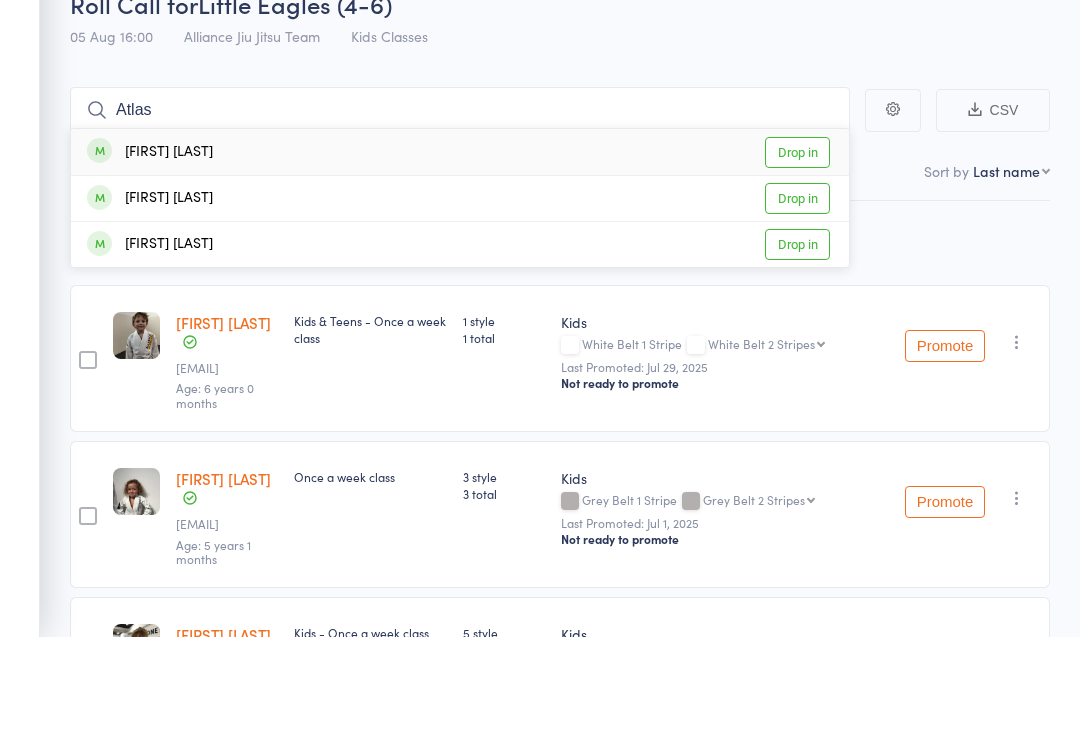 click on "Drop in" at bounding box center [797, 347] 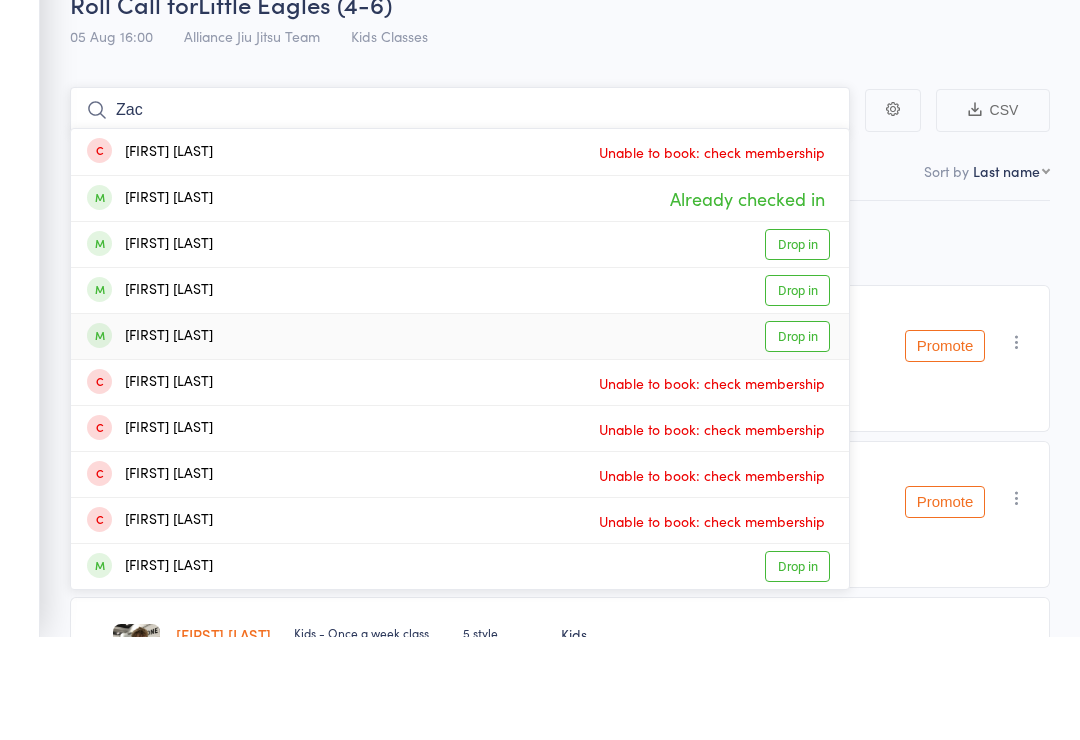 type on "Zac" 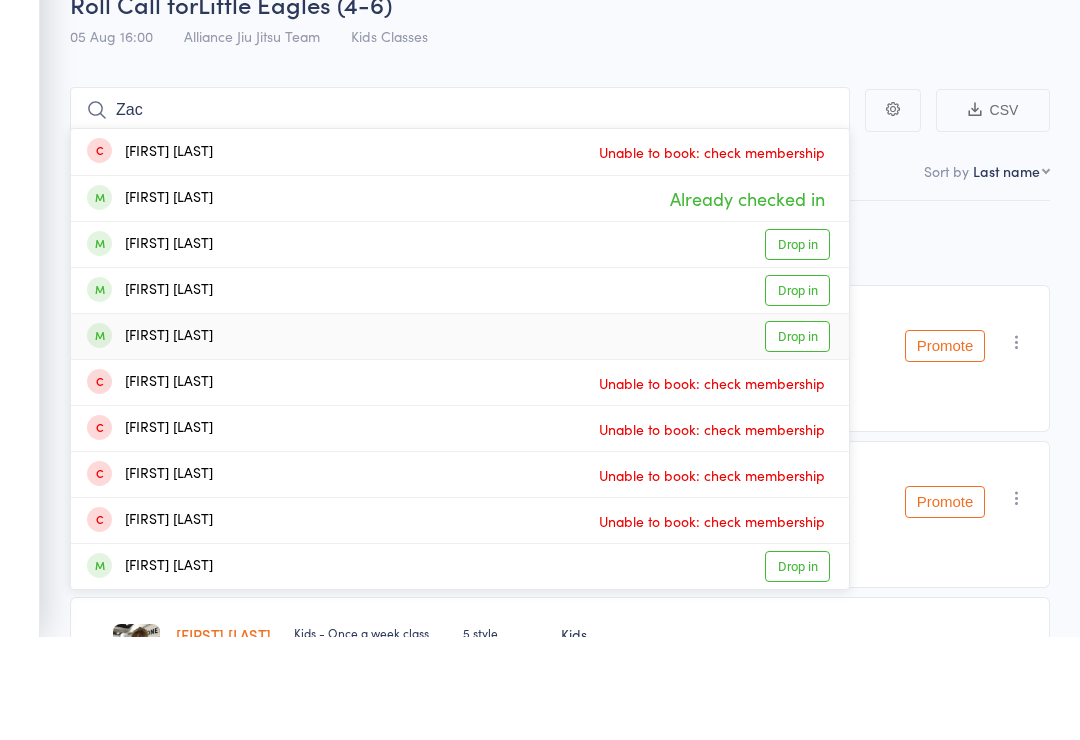 click on "Drop in" at bounding box center [797, 439] 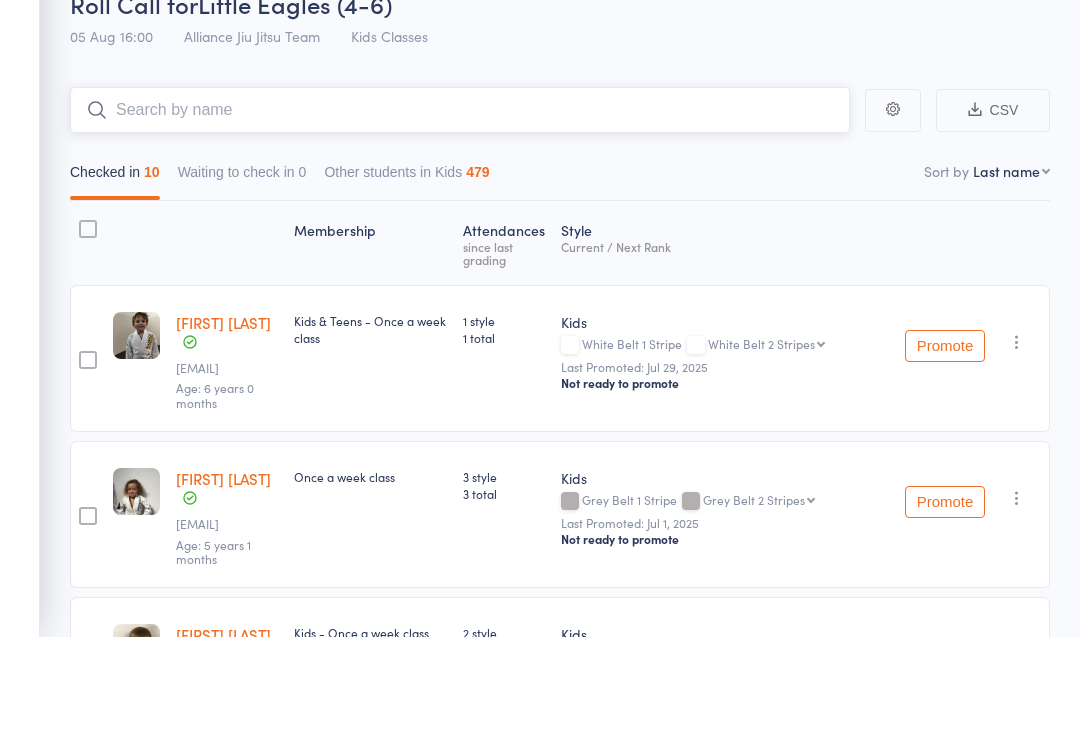click at bounding box center (460, 213) 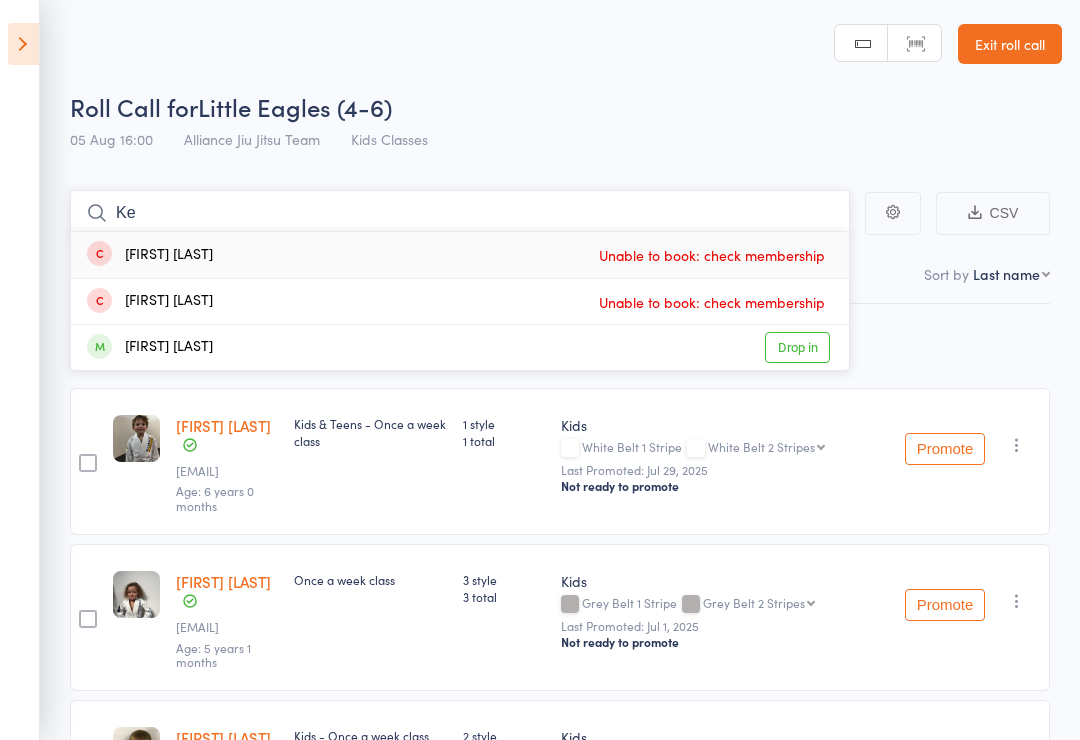 type on "K" 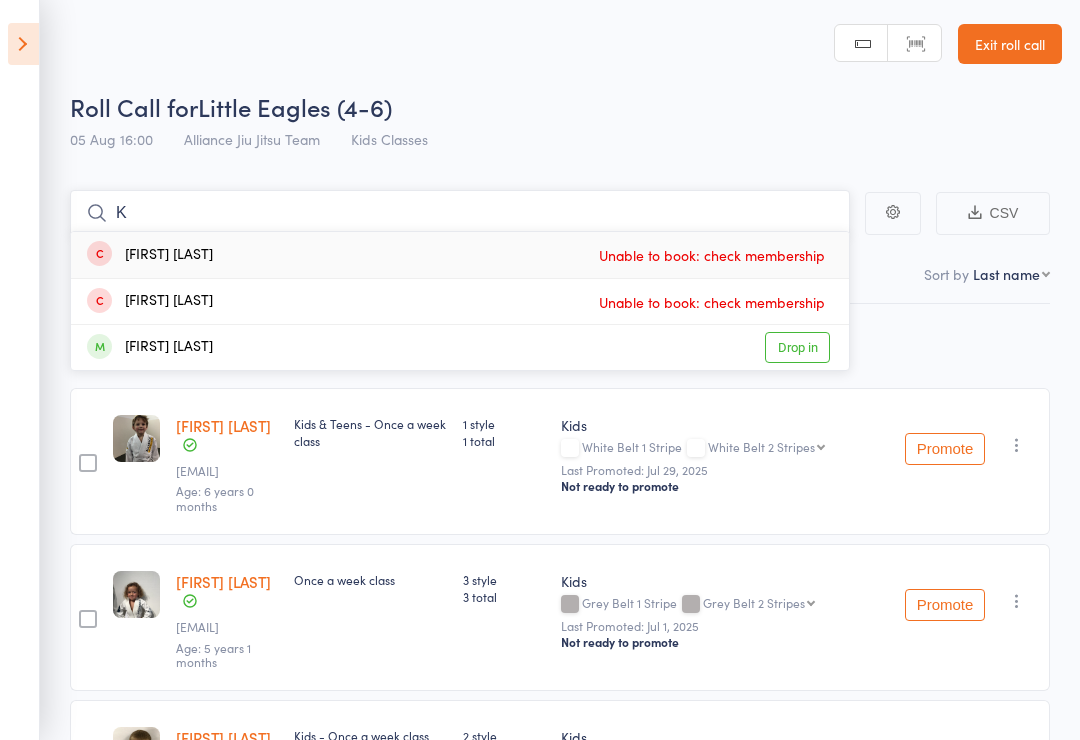 type 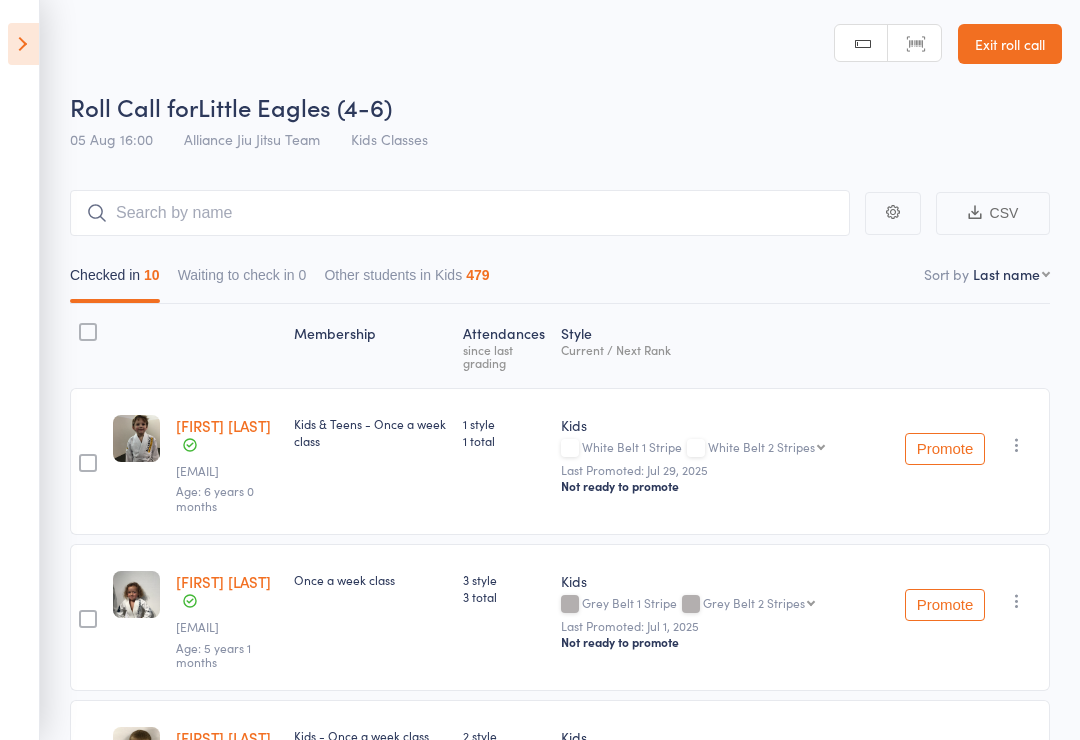 click at bounding box center (23, 44) 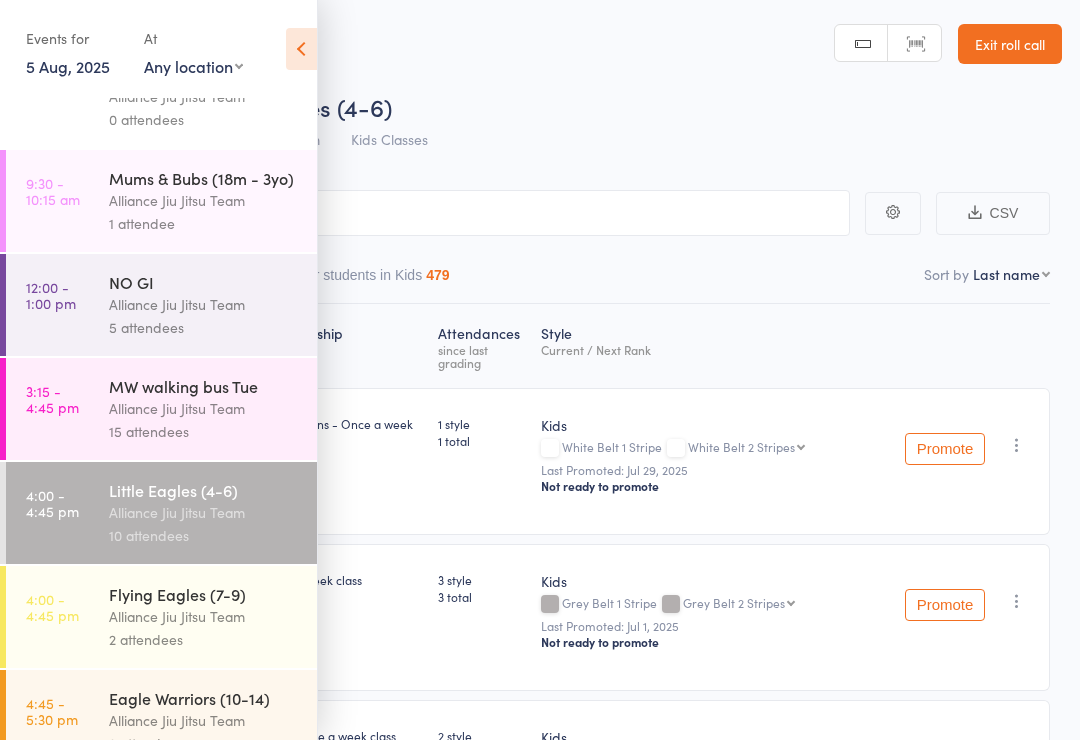 click on "Alliance Jiu Jitsu Team" at bounding box center [204, 616] 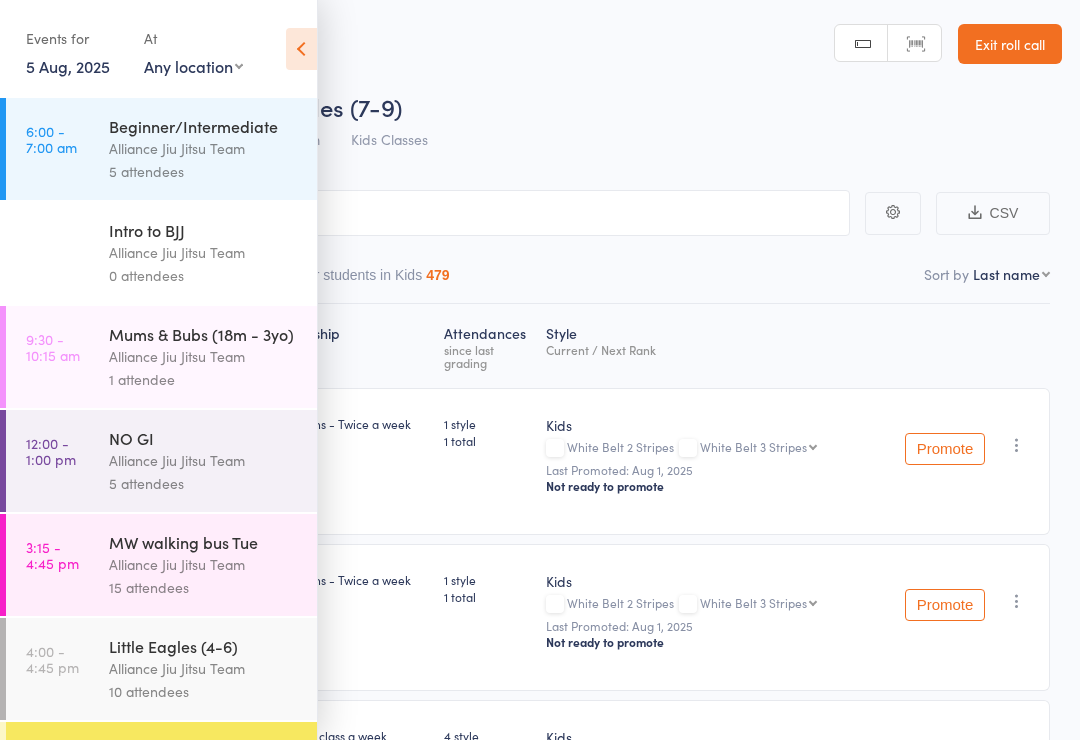 click on "Roll Call for  Flying Eagles (7-9) 05 Aug 16:00  Alliance Jiu Jitsu Team  Kids Classes  Manual search Scanner input Exit roll call" at bounding box center [540, 80] 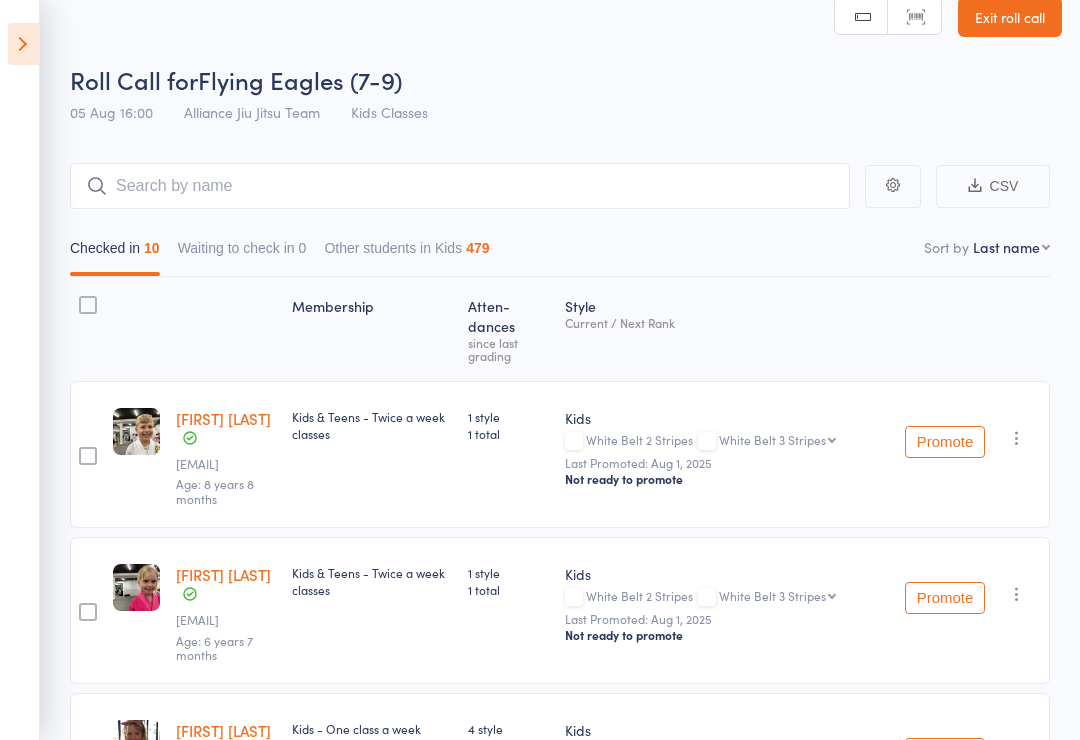 scroll, scrollTop: 0, scrollLeft: 0, axis: both 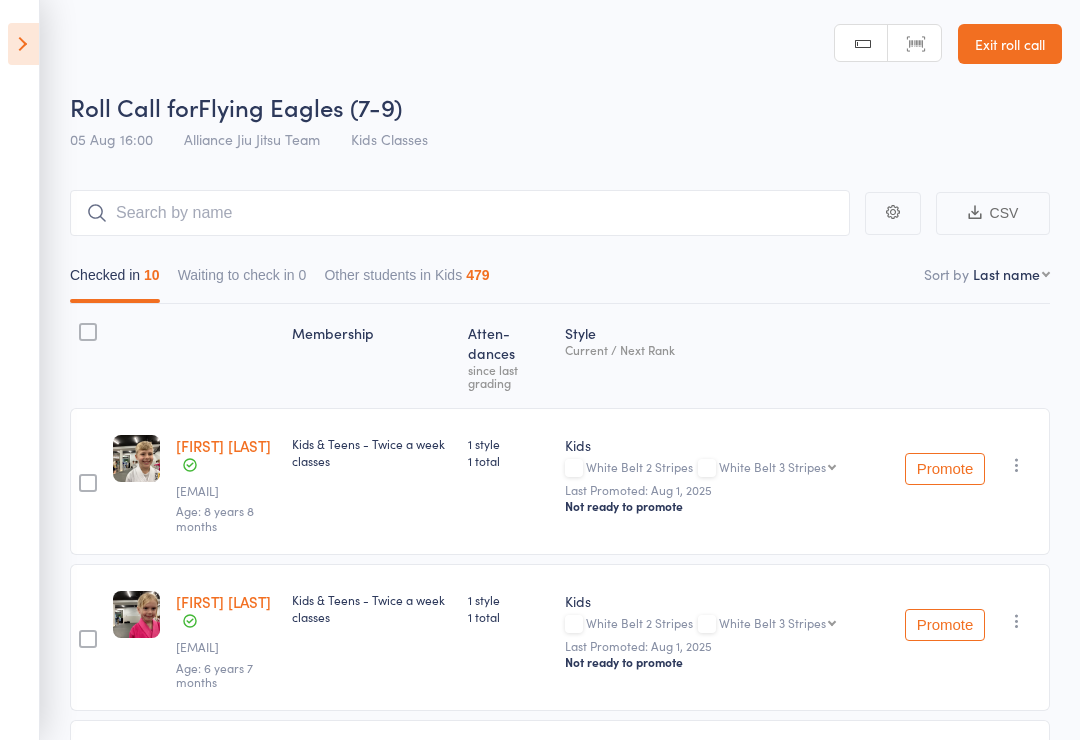 click at bounding box center [23, 44] 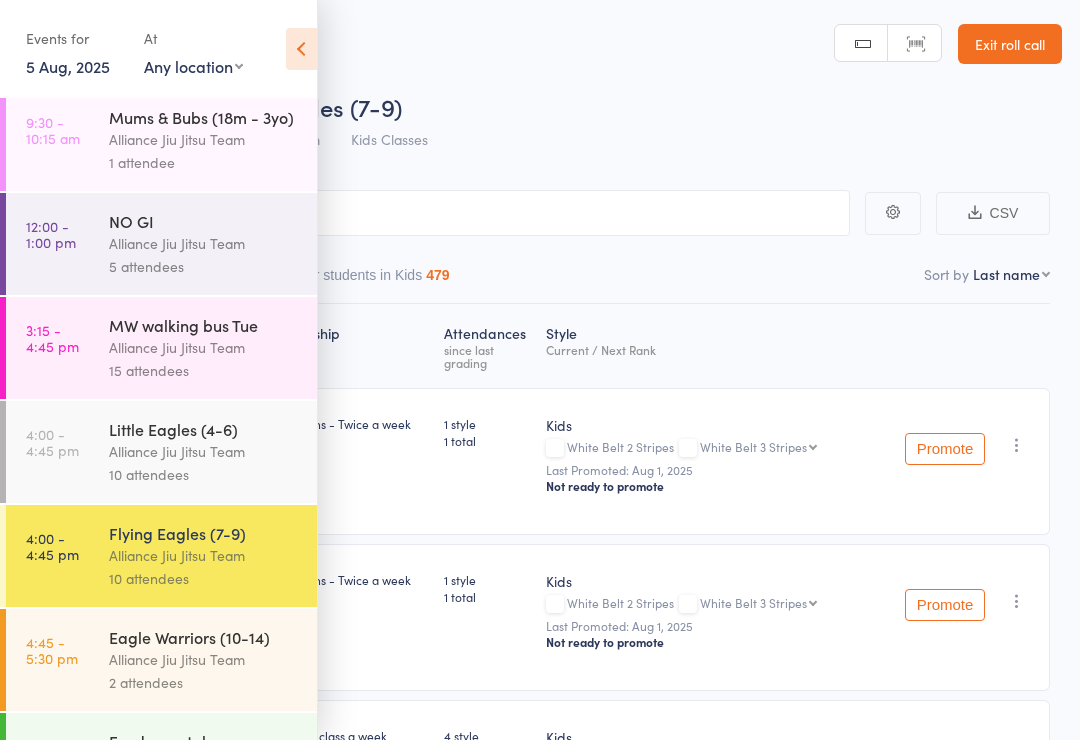 scroll, scrollTop: 224, scrollLeft: 0, axis: vertical 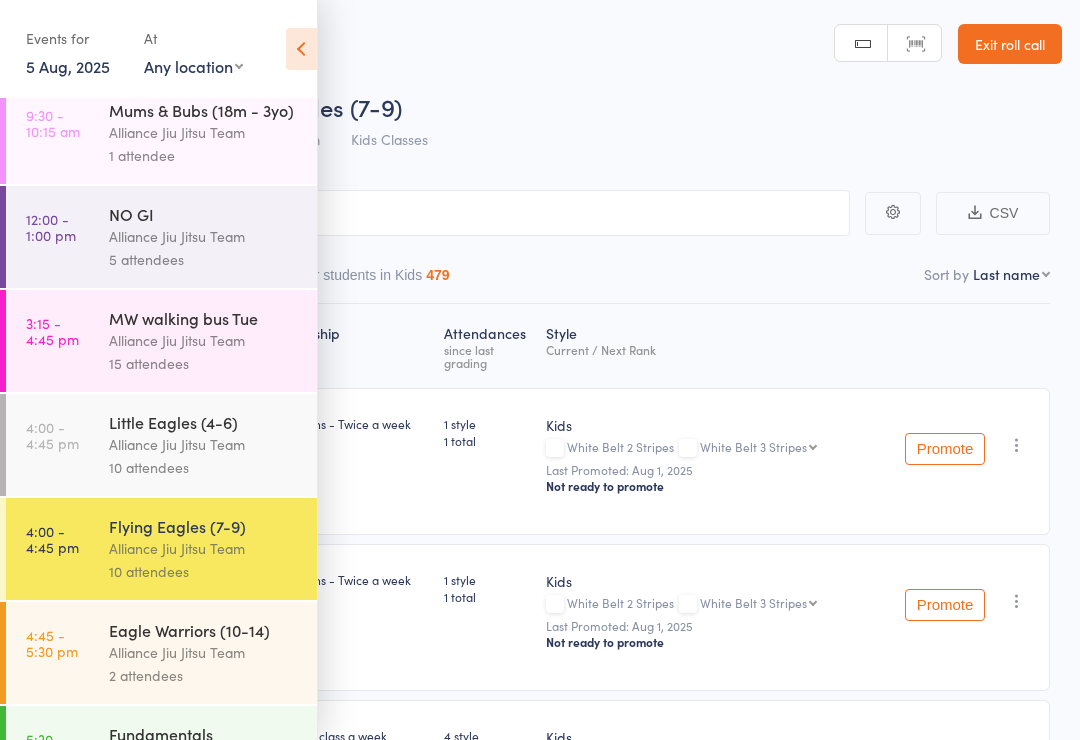 click on "10 attendees" at bounding box center (204, 467) 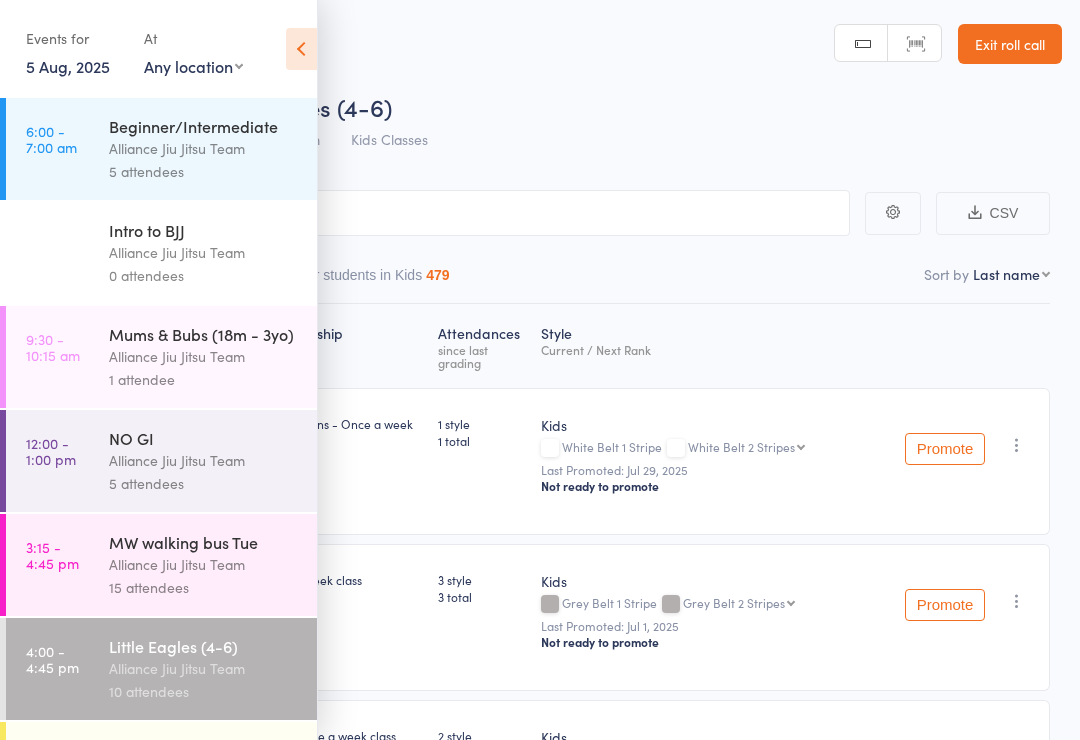 click at bounding box center (301, 49) 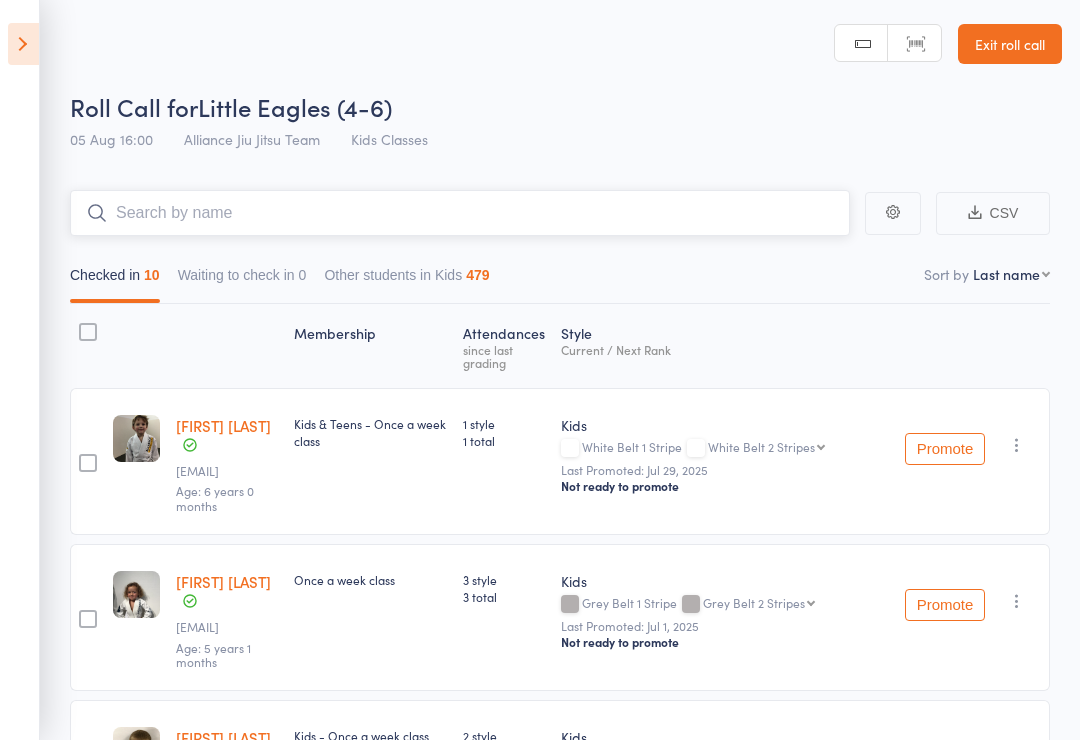 click at bounding box center (460, 213) 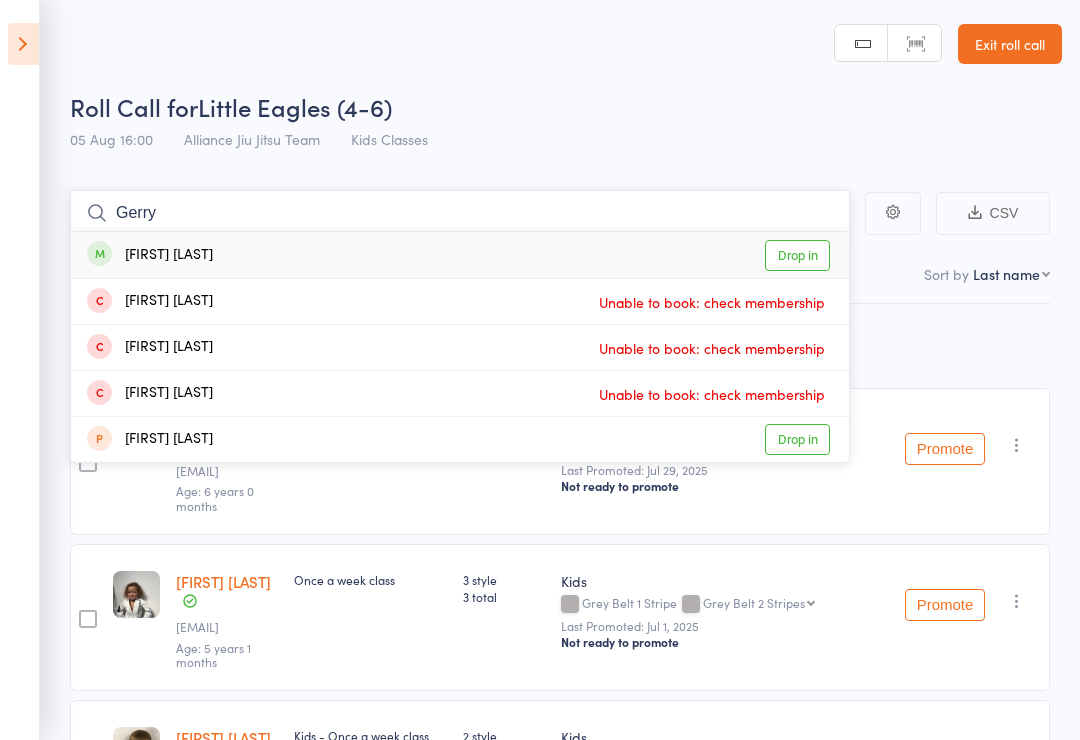type on "Gerry" 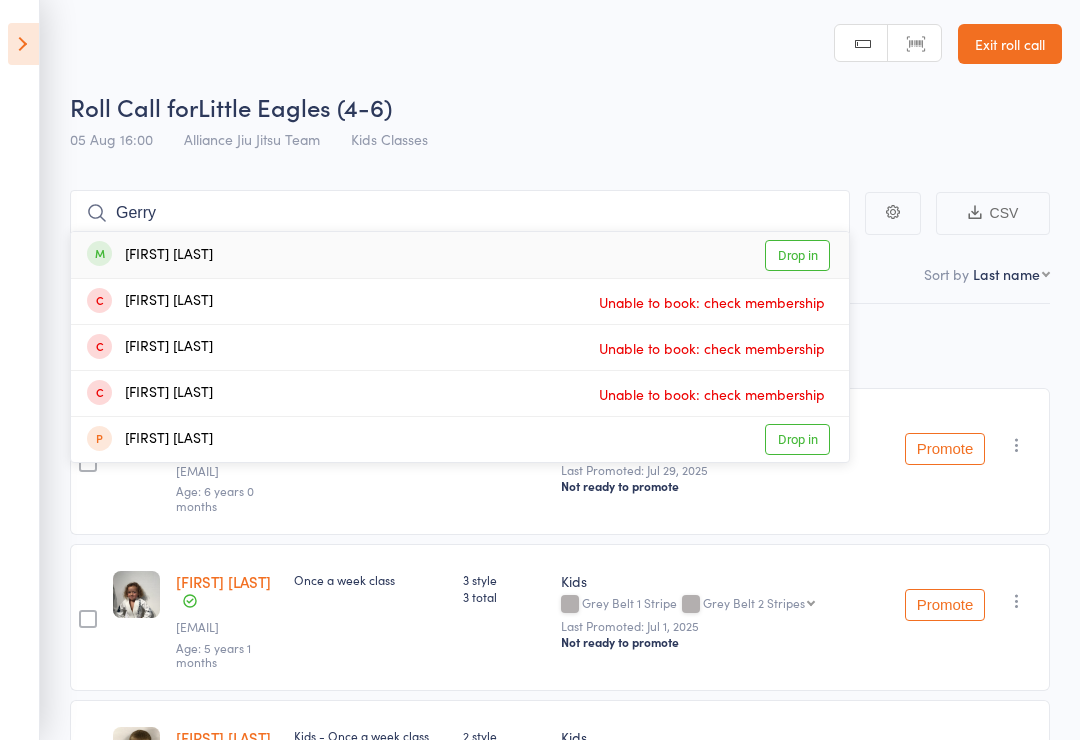 click on "Drop in" at bounding box center (797, 255) 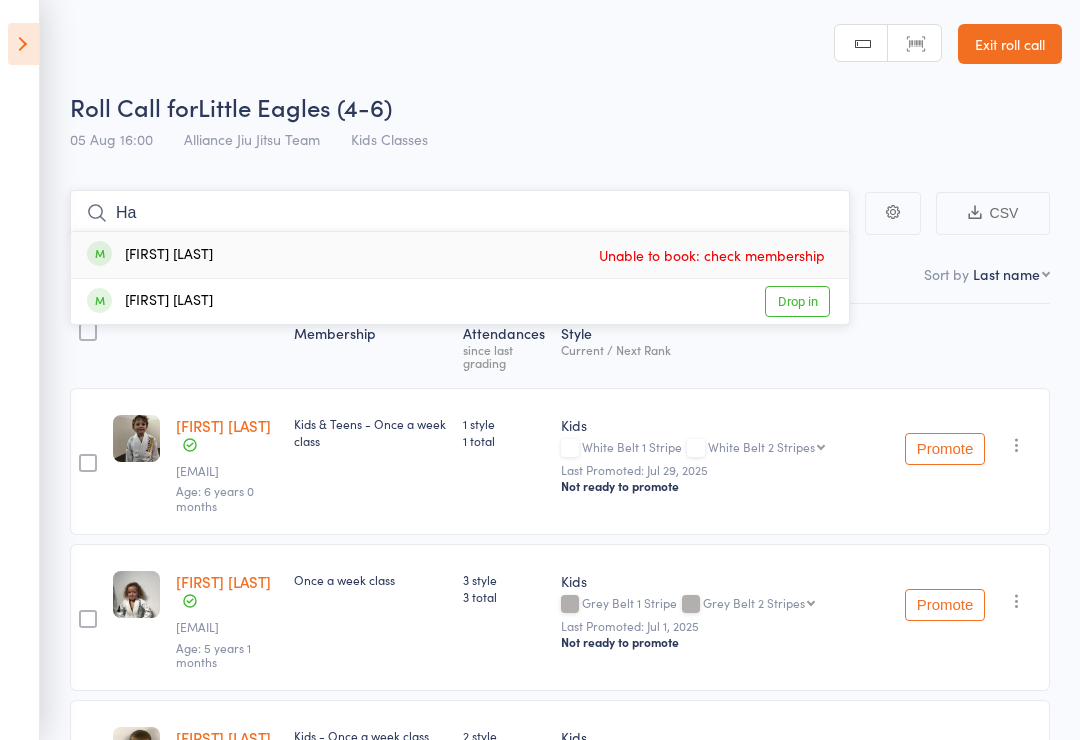 type on "H" 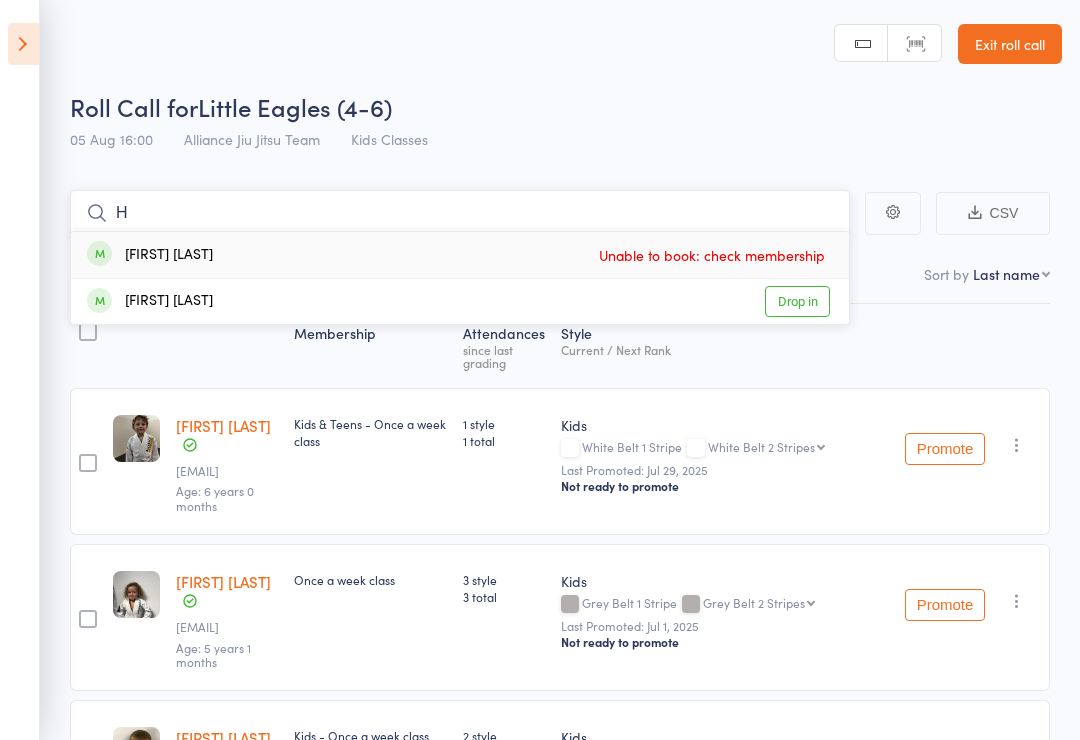type 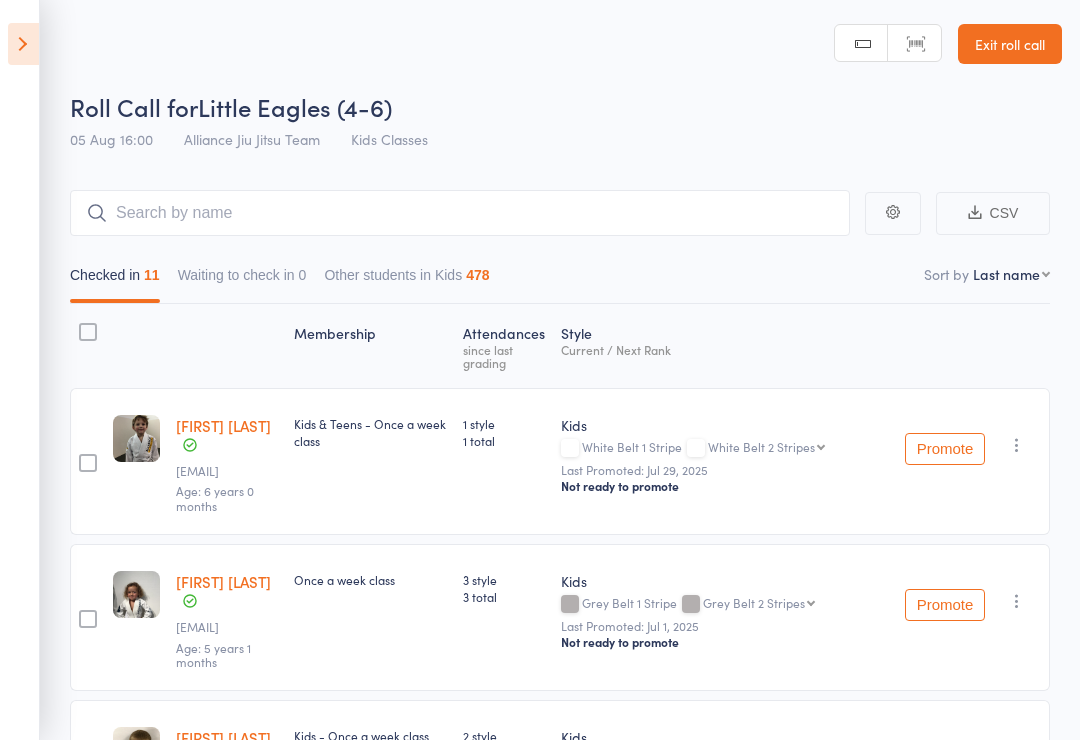 click at bounding box center [23, 44] 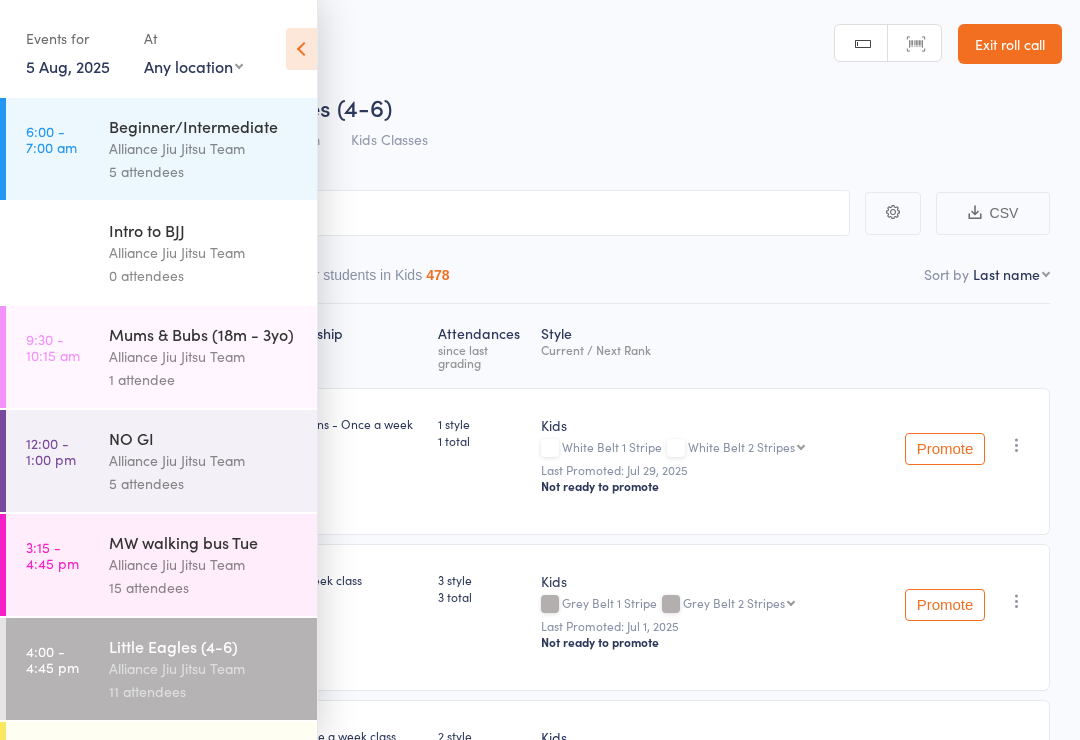 click on "3:15 - 4:45 pm MW walking bus Tue Alliance Jiu Jitsu Team 15 attendees" at bounding box center (161, 565) 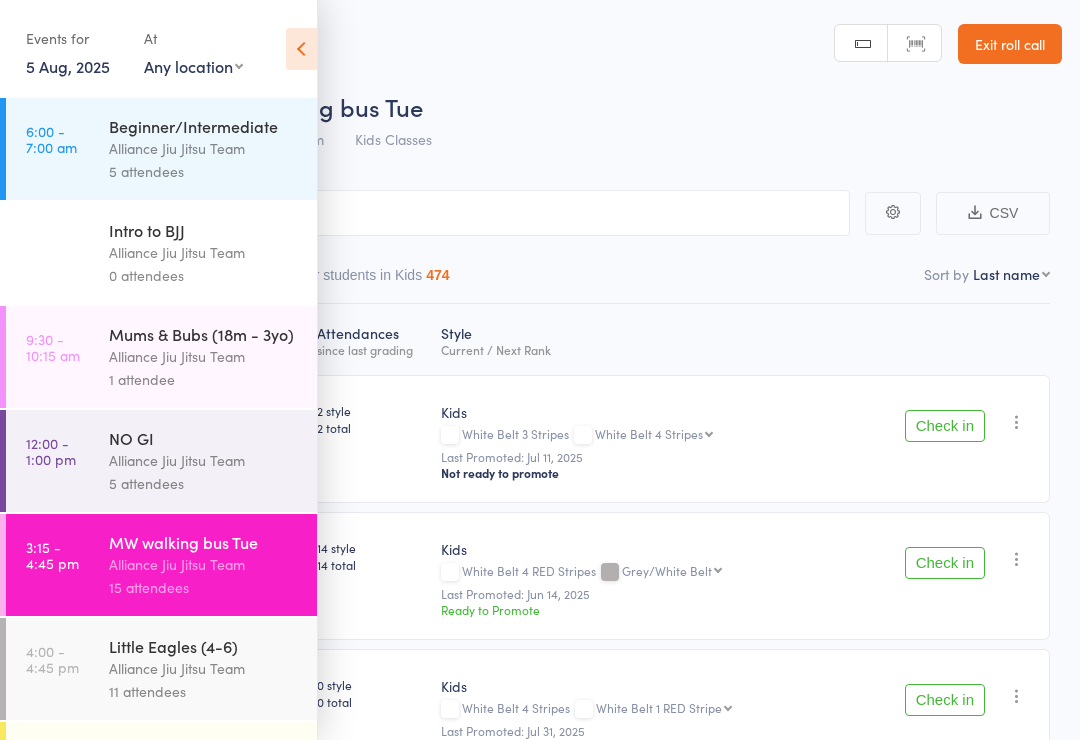 click at bounding box center [301, 49] 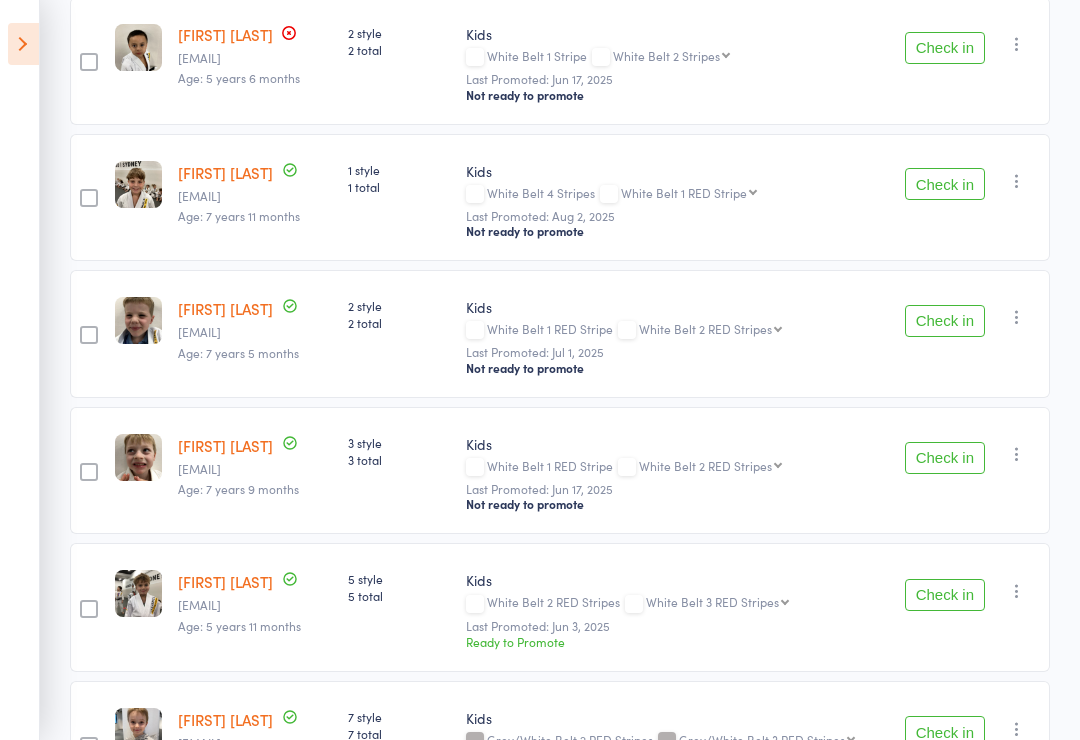 scroll, scrollTop: 1051, scrollLeft: 0, axis: vertical 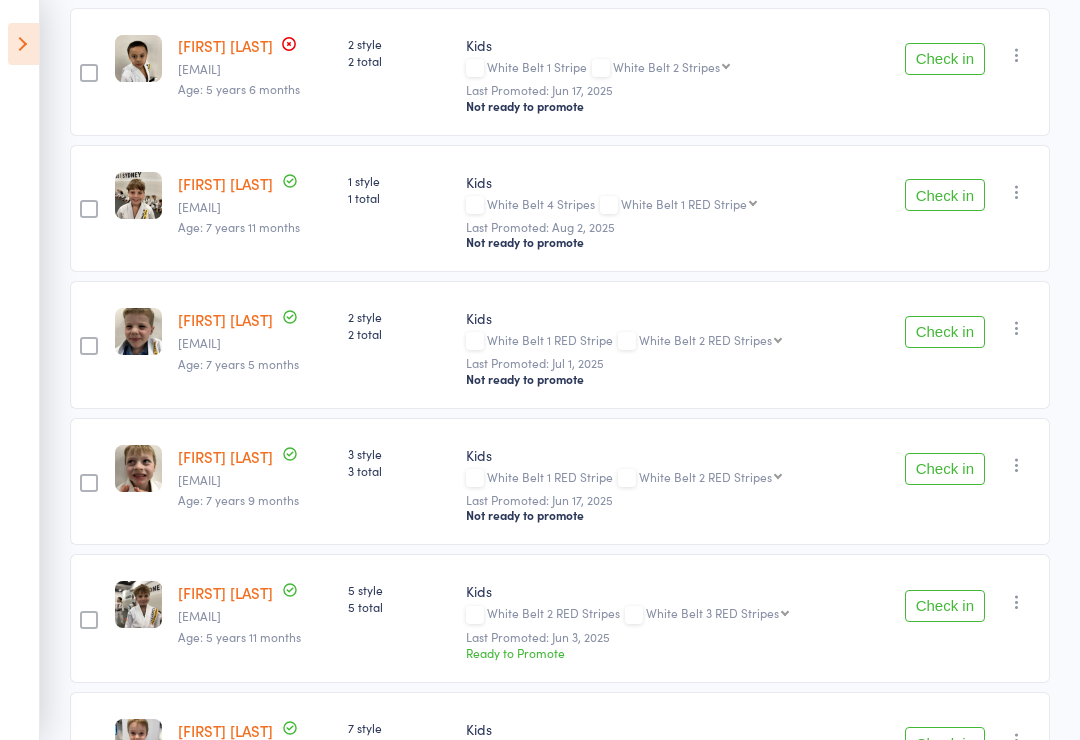 click at bounding box center (1017, 55) 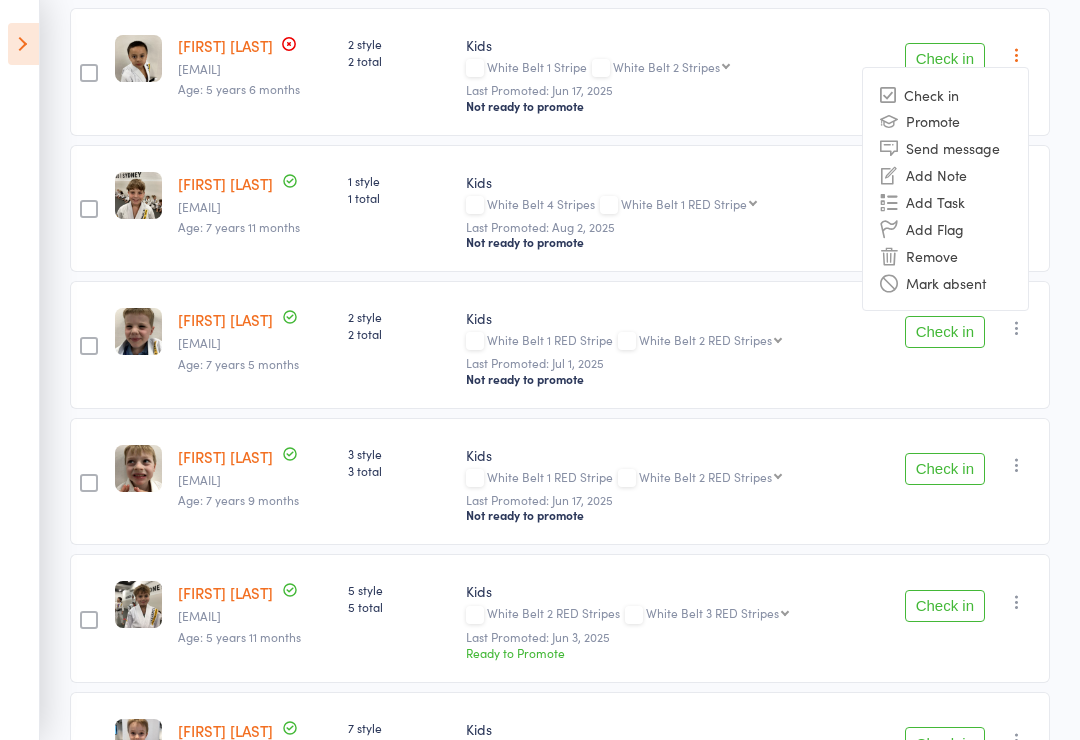 click on "Remove" at bounding box center (945, 255) 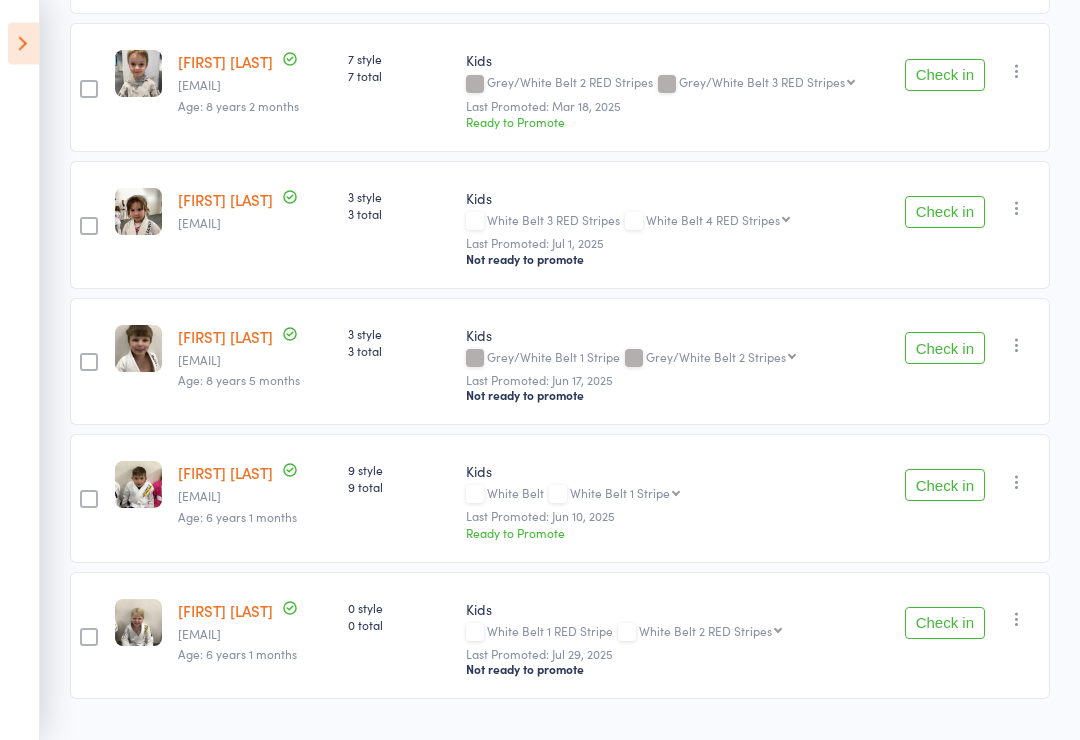 scroll, scrollTop: 1604, scrollLeft: 0, axis: vertical 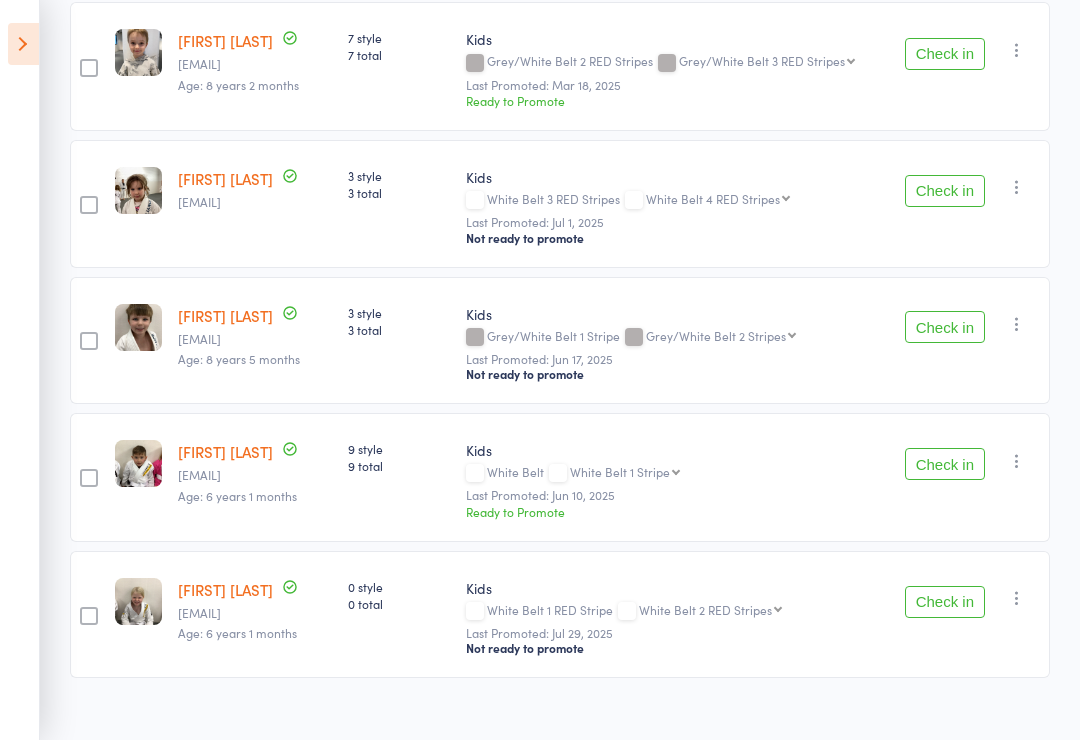 click at bounding box center [1017, 598] 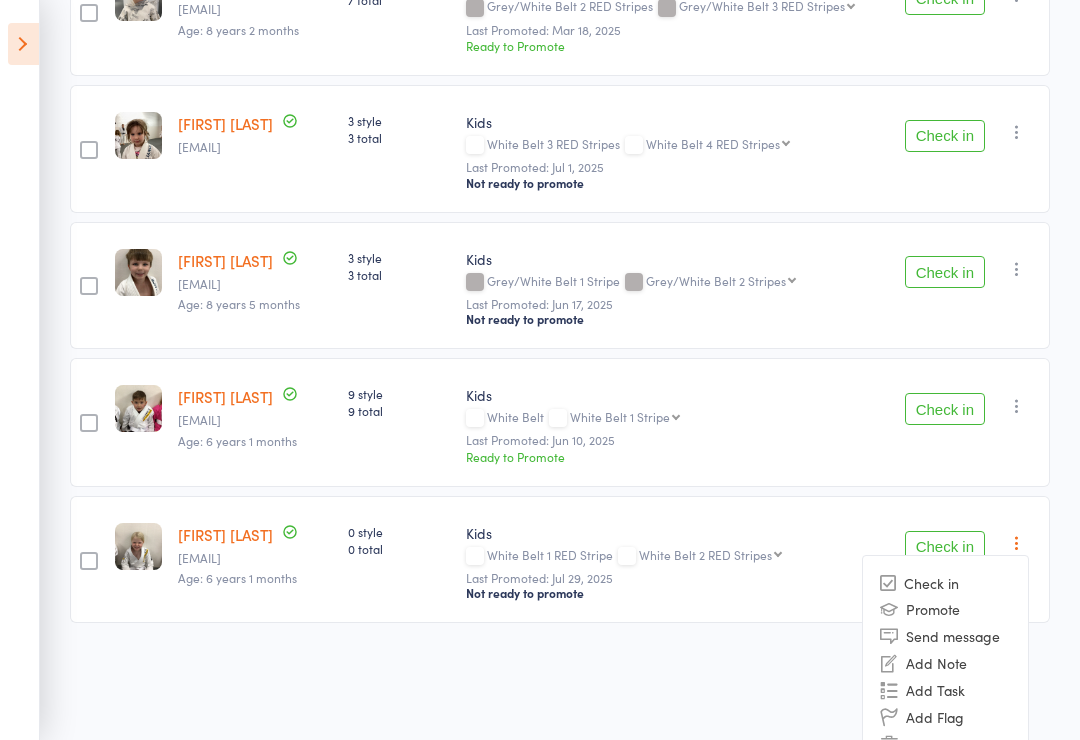 scroll, scrollTop: 1691, scrollLeft: 0, axis: vertical 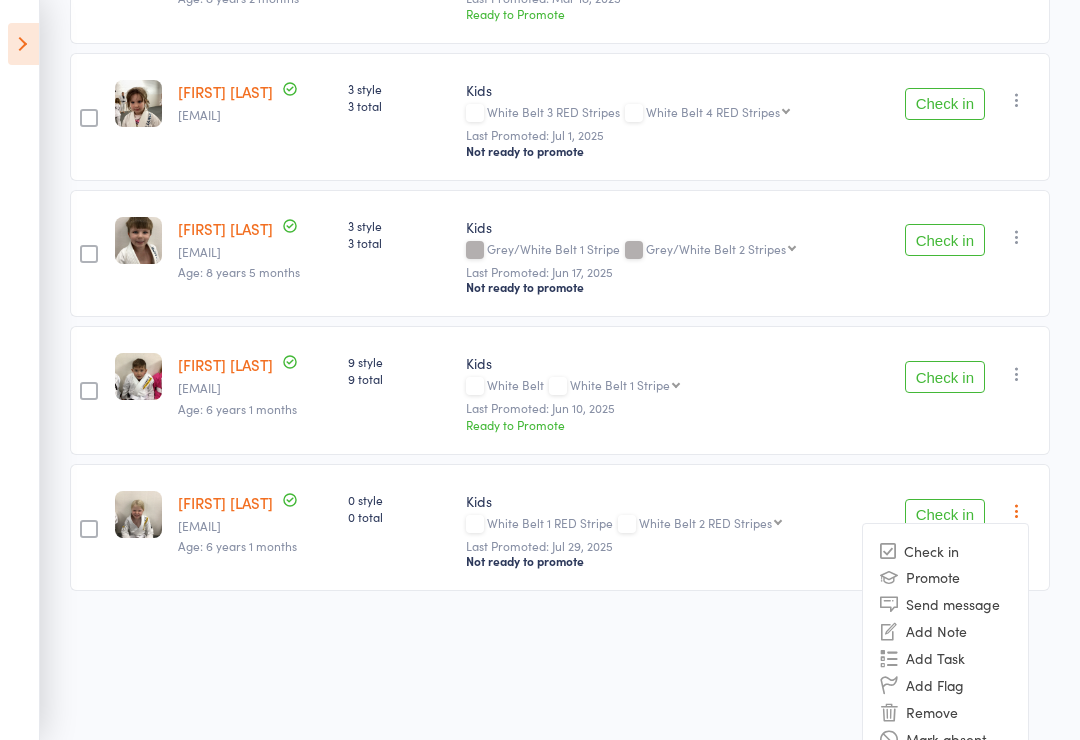 click on "Remove" at bounding box center (945, 711) 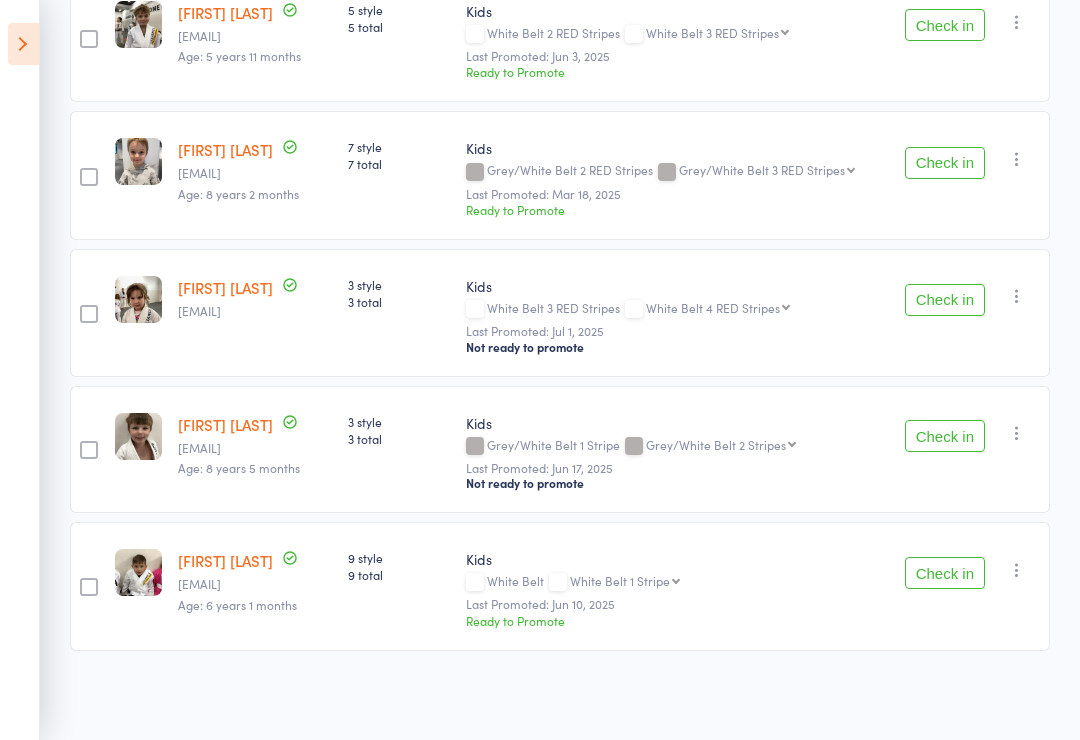 scroll, scrollTop: 1497, scrollLeft: 0, axis: vertical 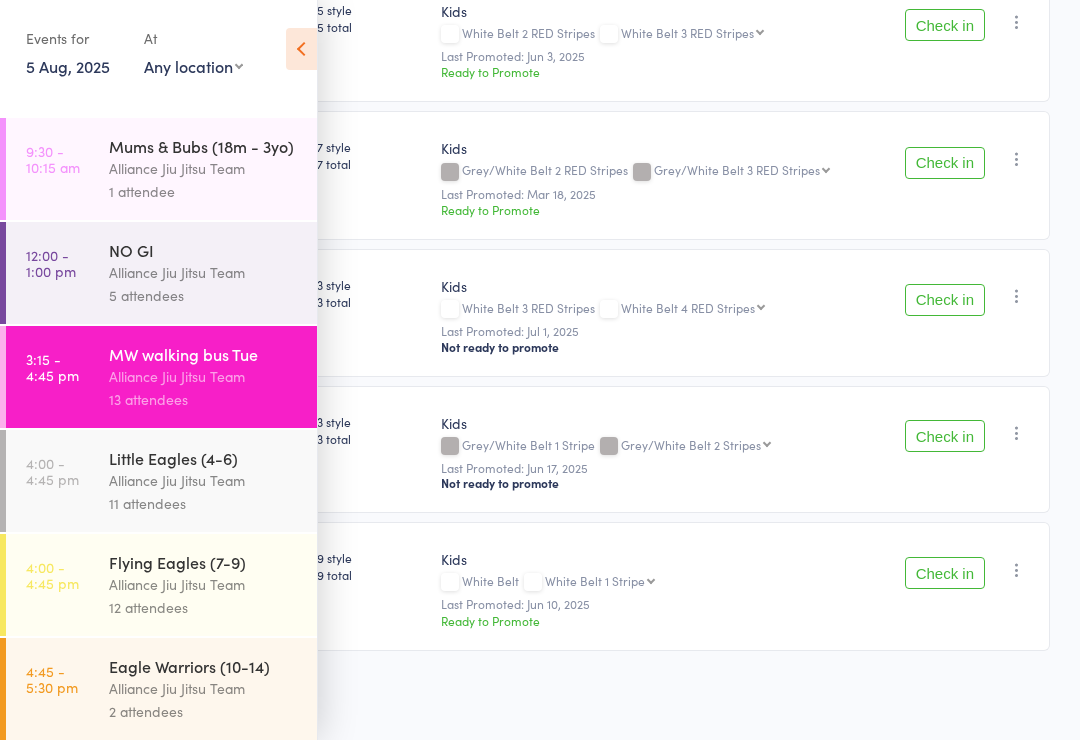click on "Alliance Jiu Jitsu Team" at bounding box center (204, 480) 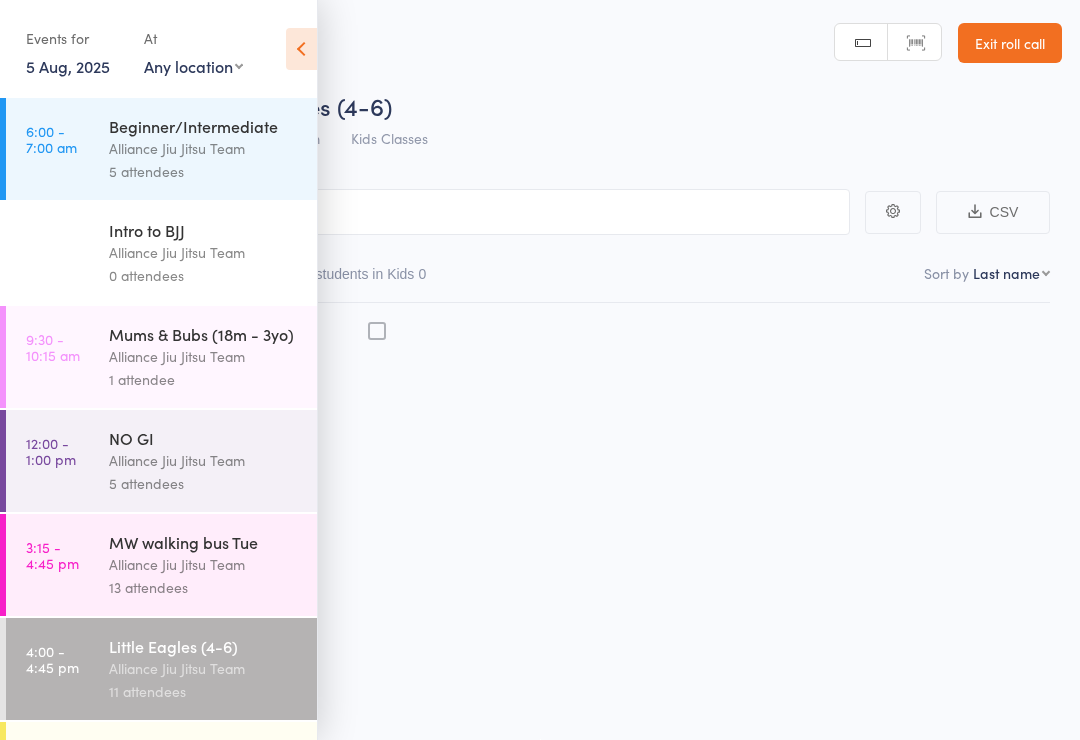 scroll, scrollTop: 14, scrollLeft: 0, axis: vertical 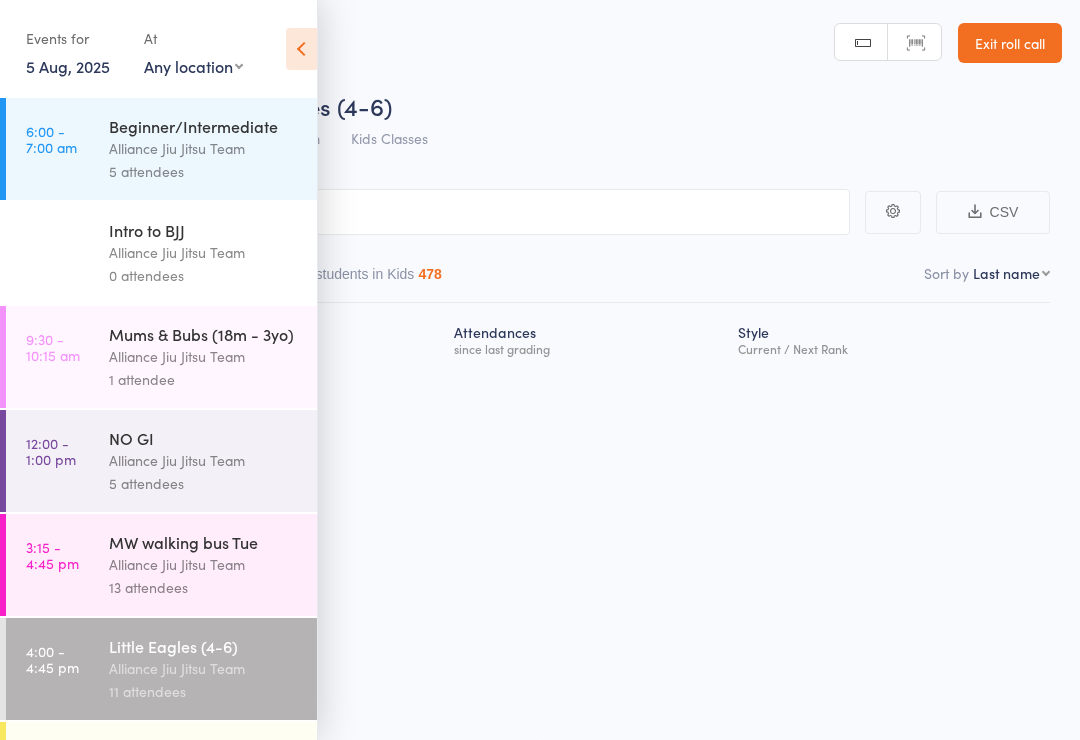 click at bounding box center [301, 49] 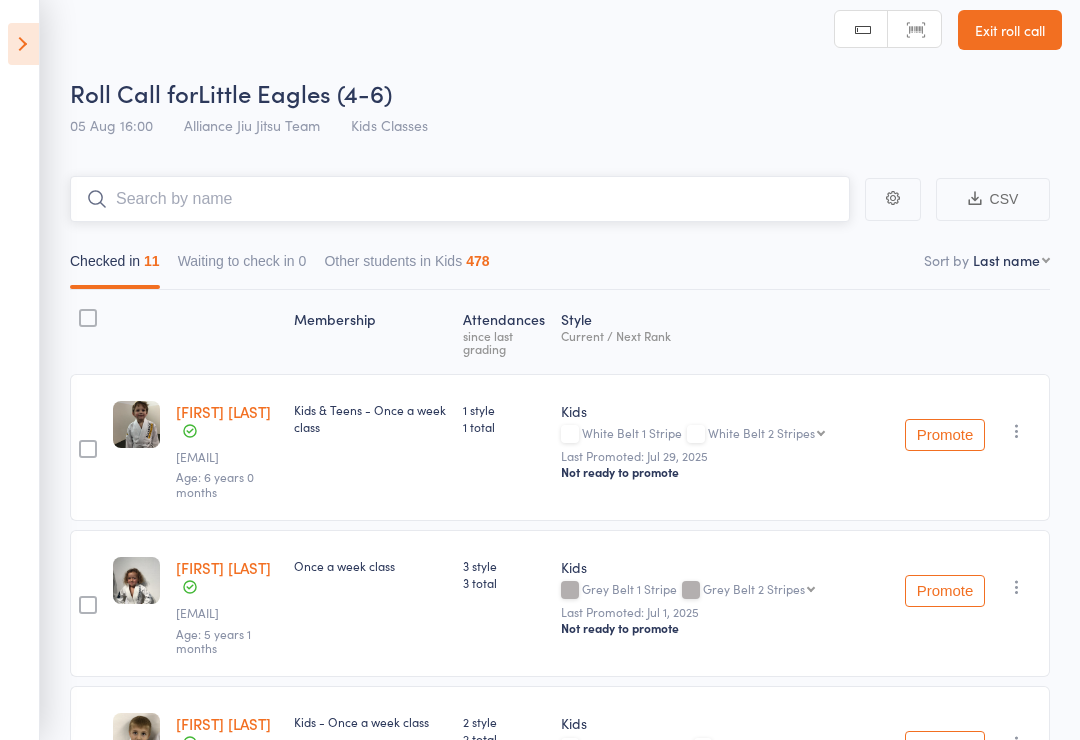 click at bounding box center [460, 199] 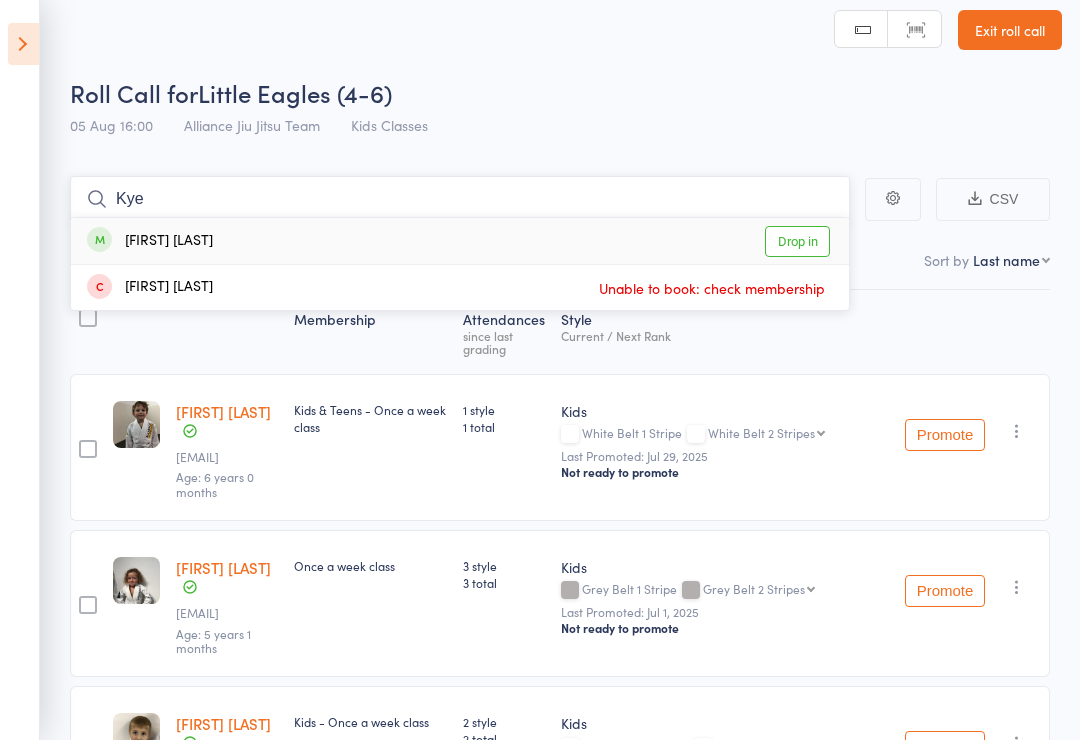 type on "Kye" 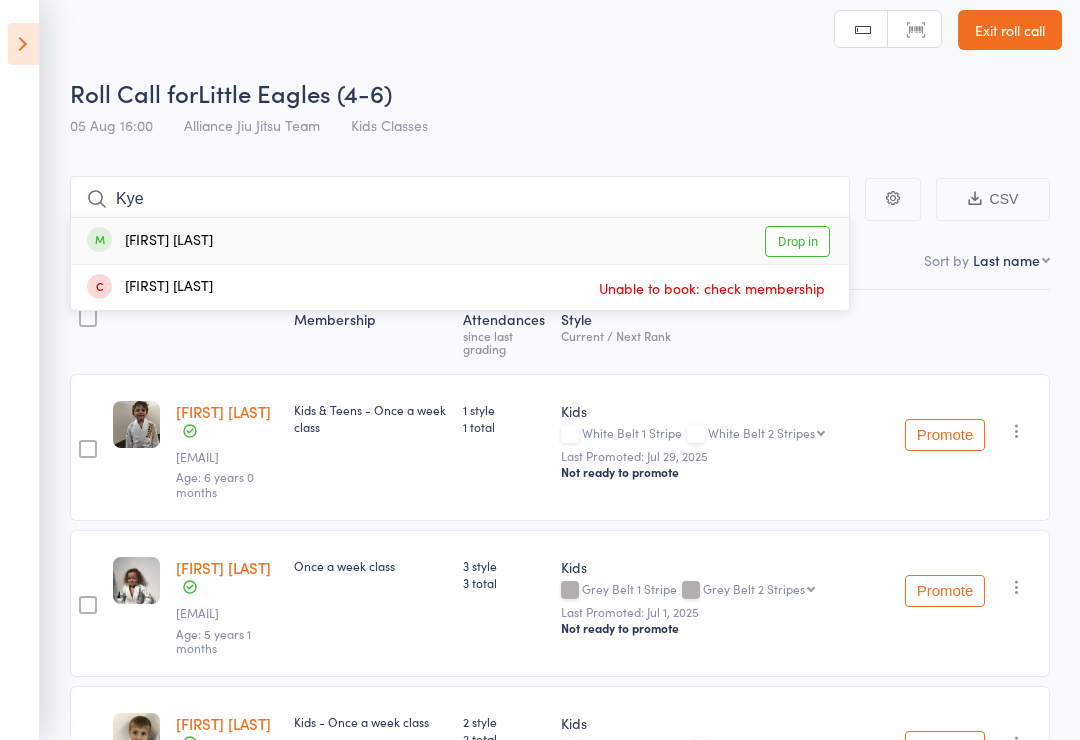 click on "Drop in" at bounding box center (797, 241) 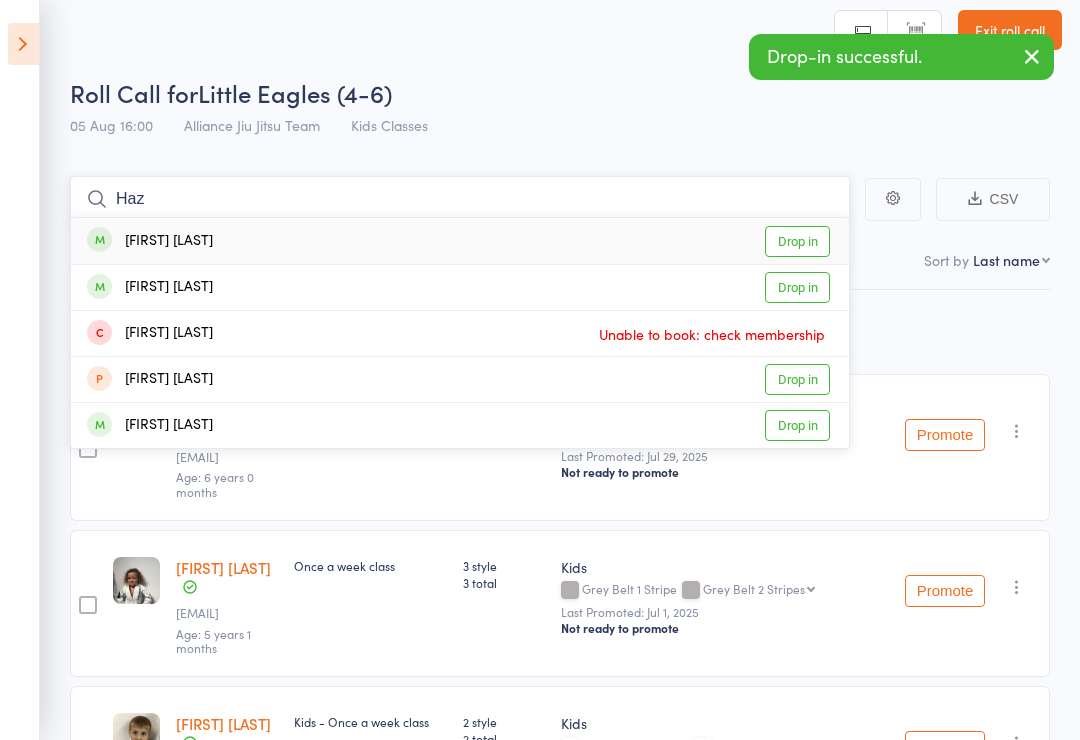 type on "Haz" 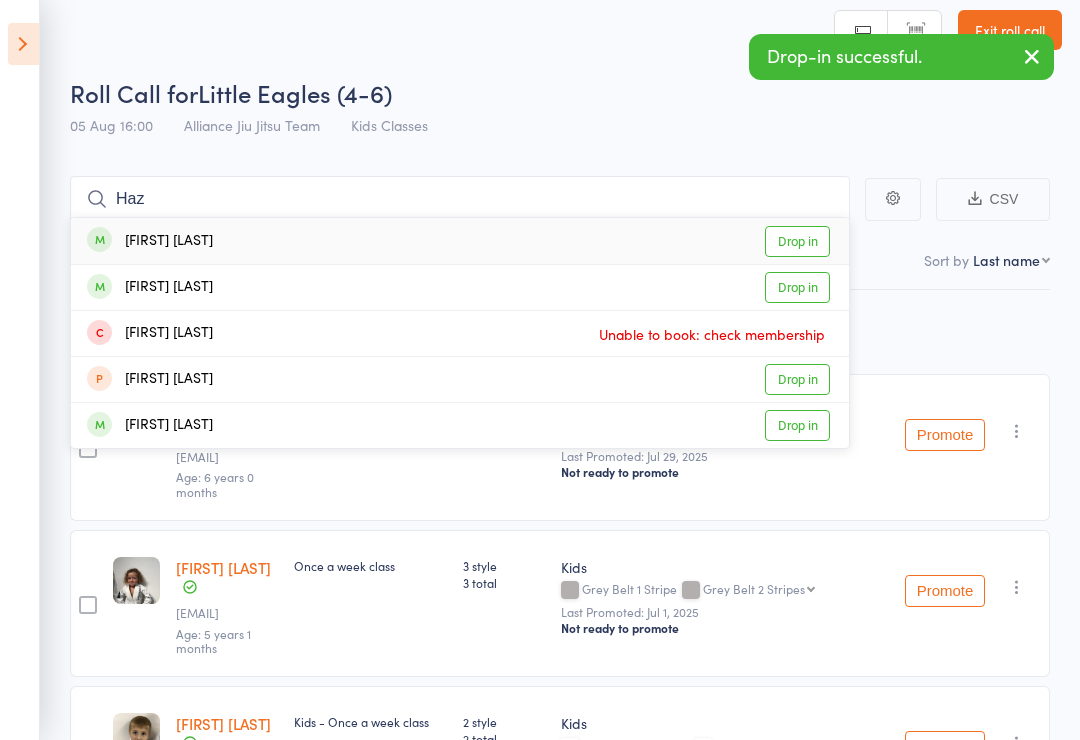 click on "Drop in" at bounding box center (797, 241) 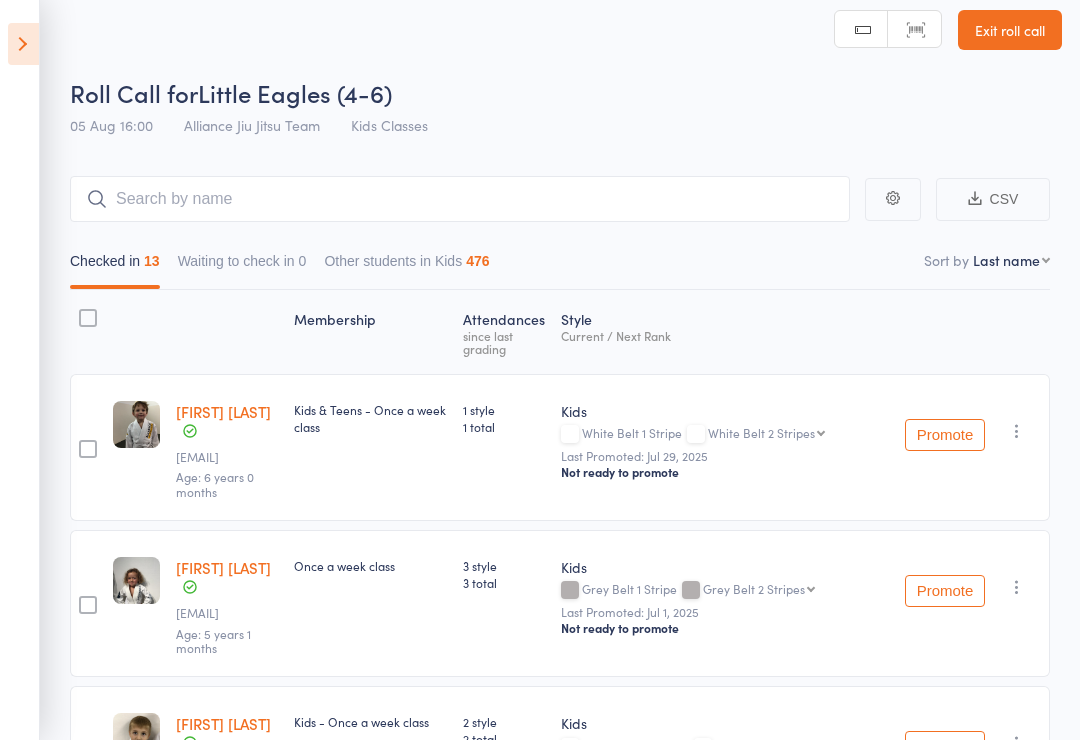 click on "Roll Call for  Little Eagles (4-6) 05 Aug 16:00  Alliance Jiu Jitsu Team  Kids Classes  Manual search Scanner input Exit roll call" at bounding box center (540, 66) 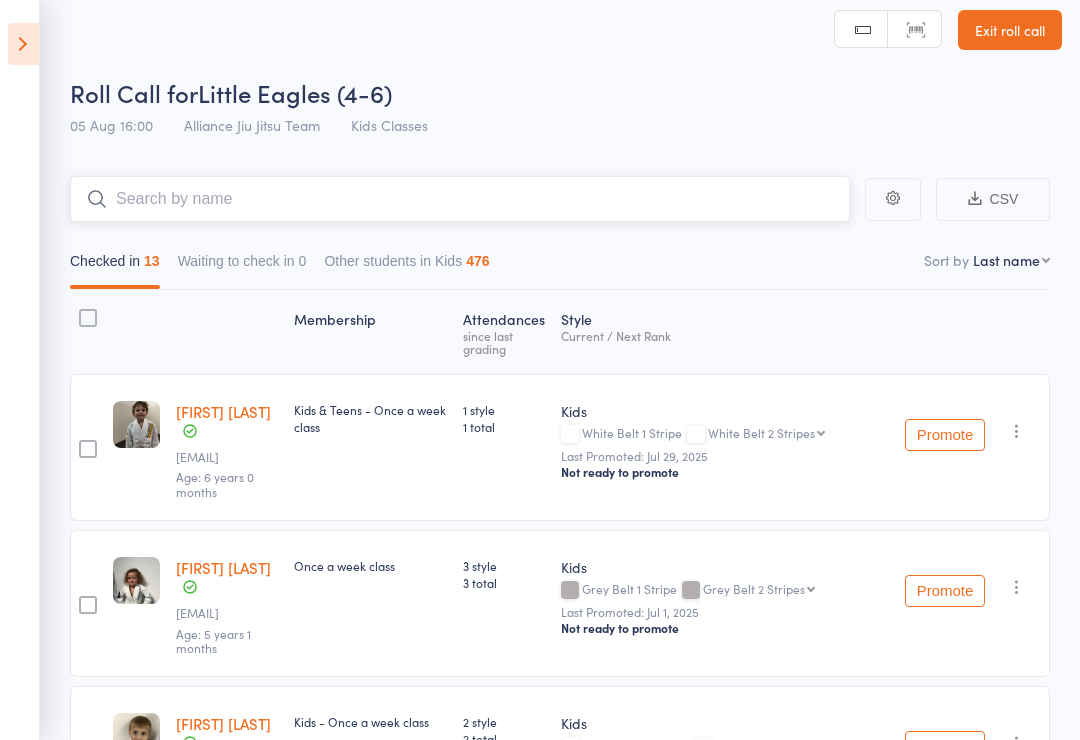click at bounding box center (460, 199) 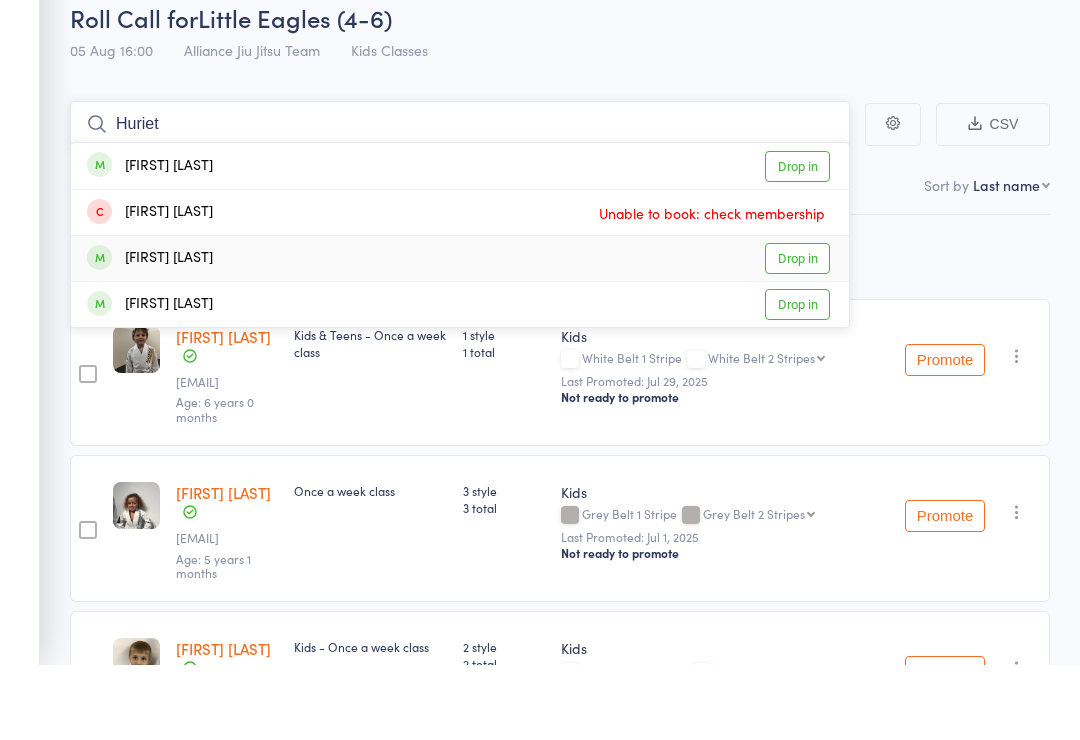 type on "Huriet" 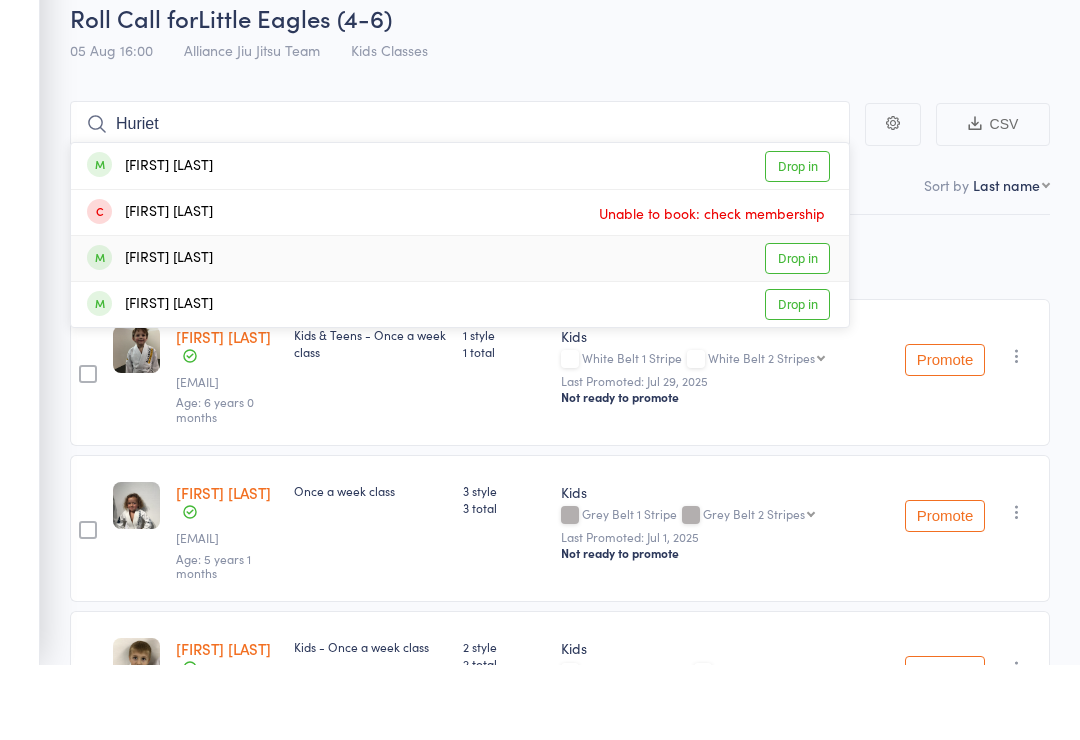 click on "Drop in" at bounding box center [797, 333] 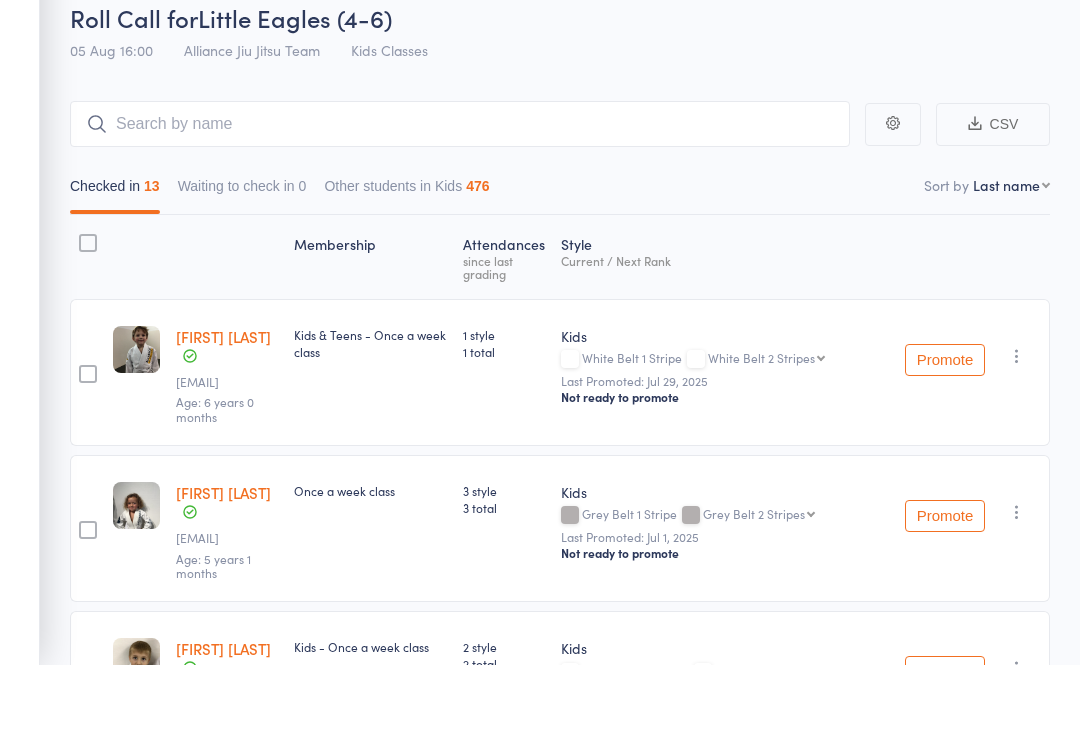 click on "Roll Call for  Little Eagles (4-6) 05 Aug 16:00  Alliance Jiu Jitsu Team  Kids Classes" at bounding box center (566, 111) 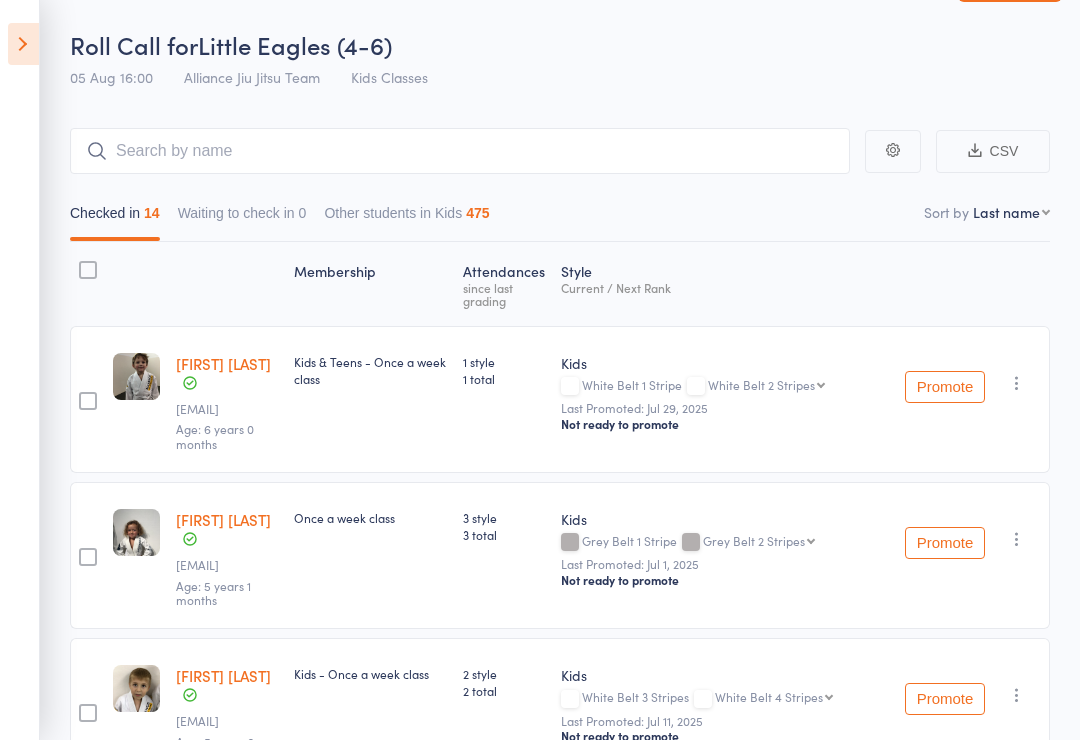 scroll, scrollTop: 0, scrollLeft: 0, axis: both 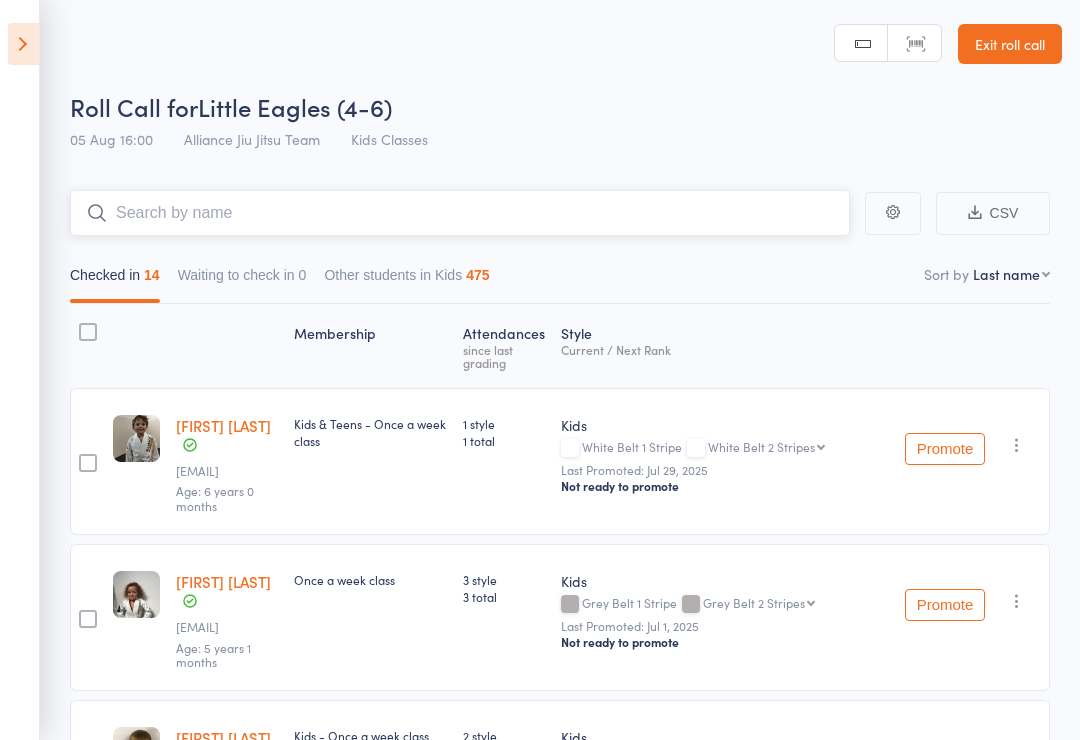 click at bounding box center [460, 213] 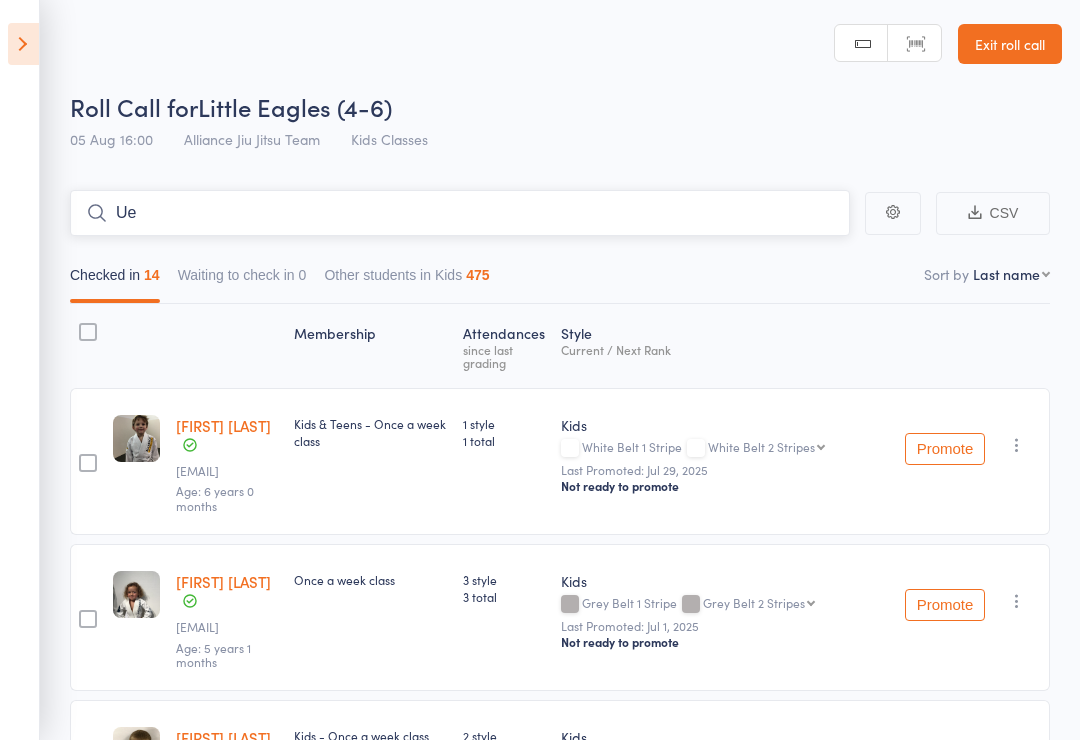 type on "U" 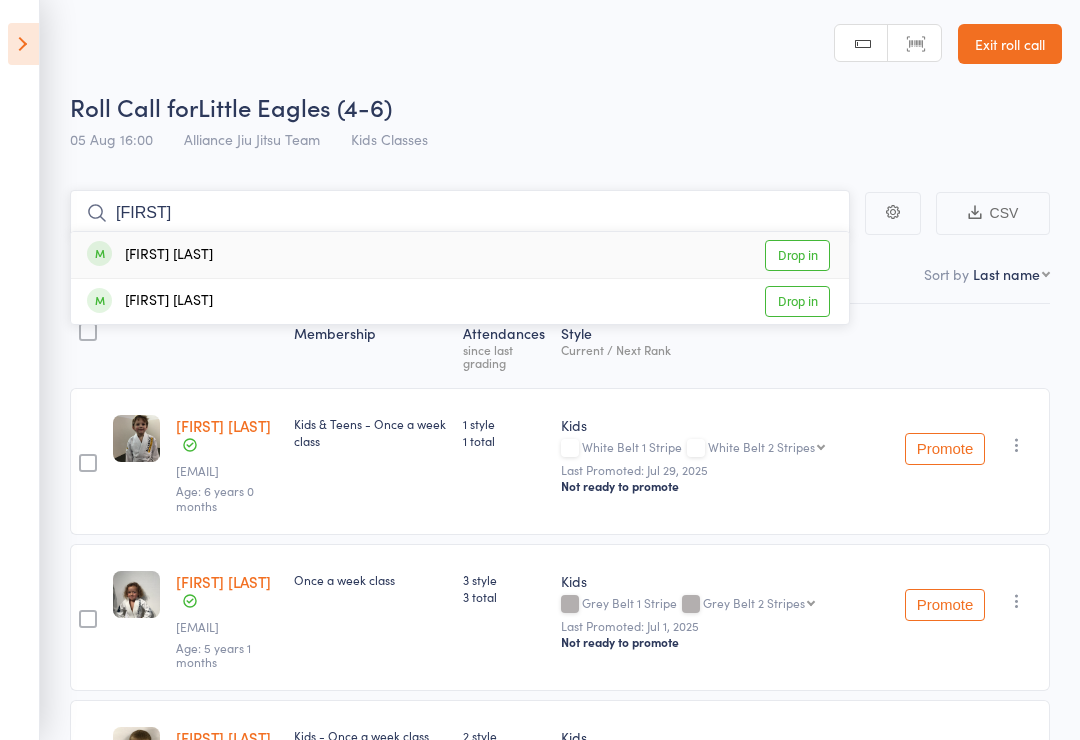 type on "[FIRST]" 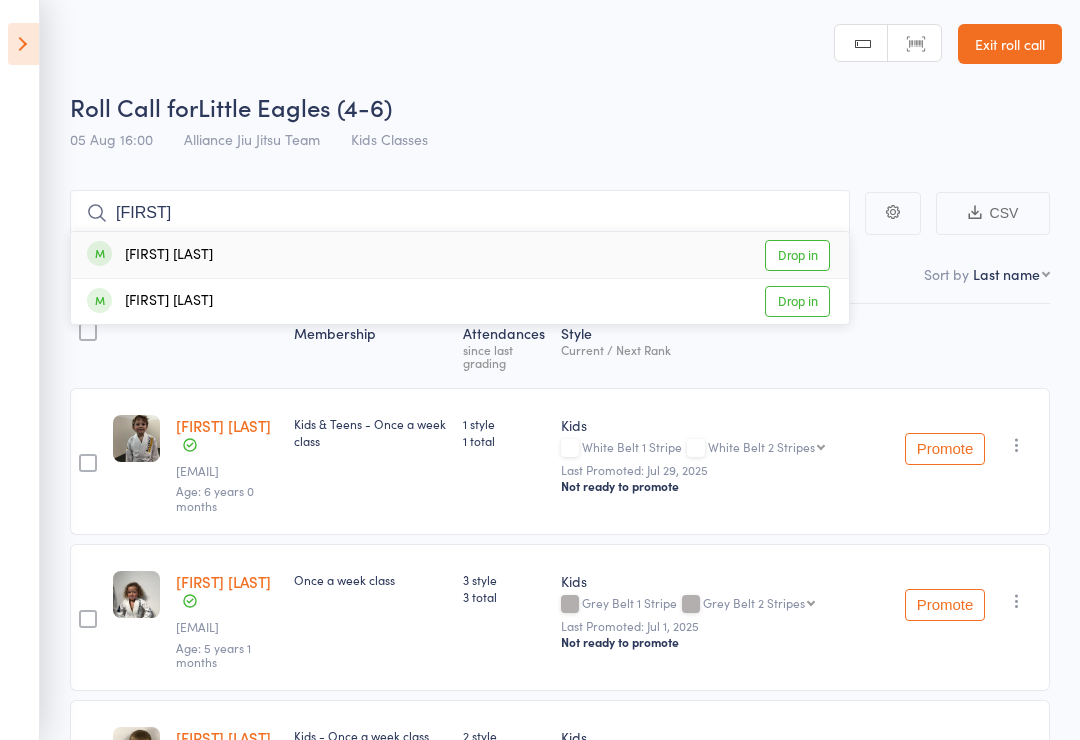 click on "Drop in" at bounding box center (797, 255) 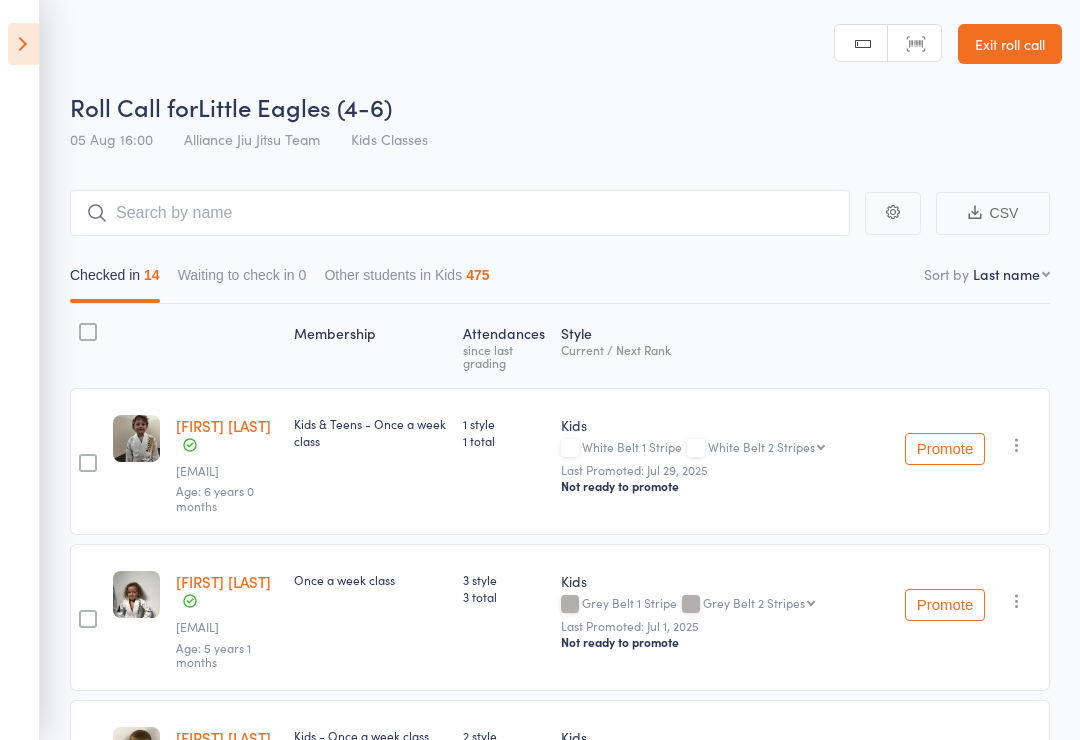 click on "Roll Call for  Little Eagles (4-6)" at bounding box center (566, 106) 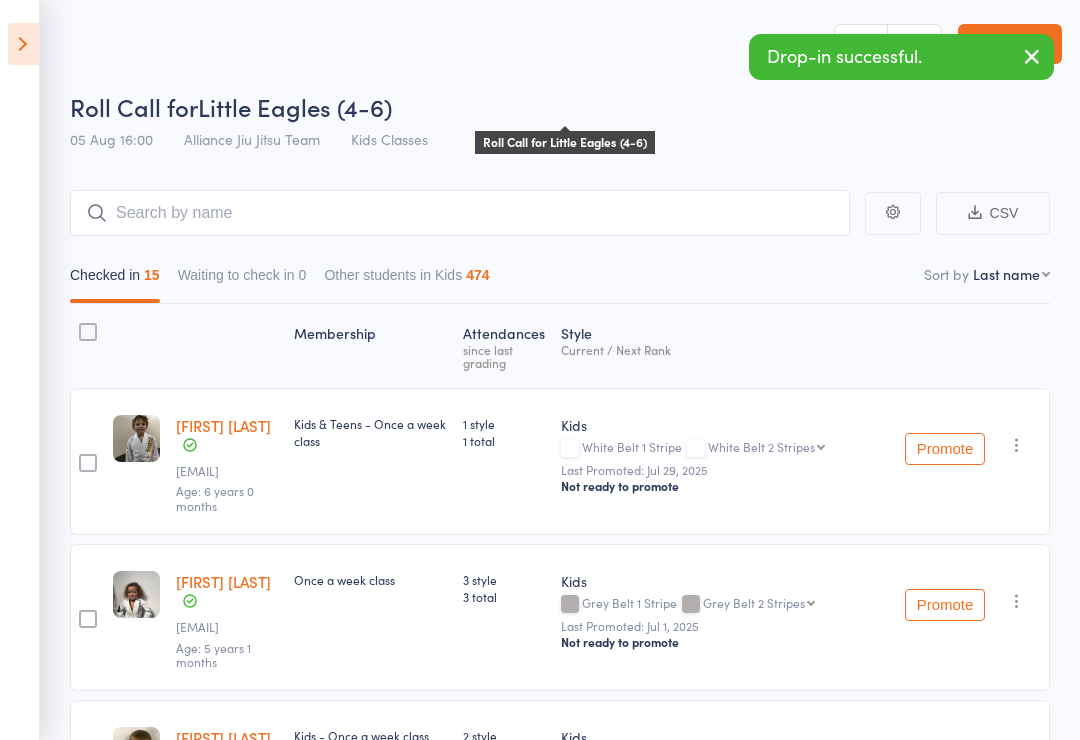 click on "First name Last name Birthday today? Behind on payments? Check in time Next payment date Next payment amount Membership name Membership expires Ready to grade Style and Rank Style attendance count All attendance count Last Promoted" at bounding box center [1011, 274] 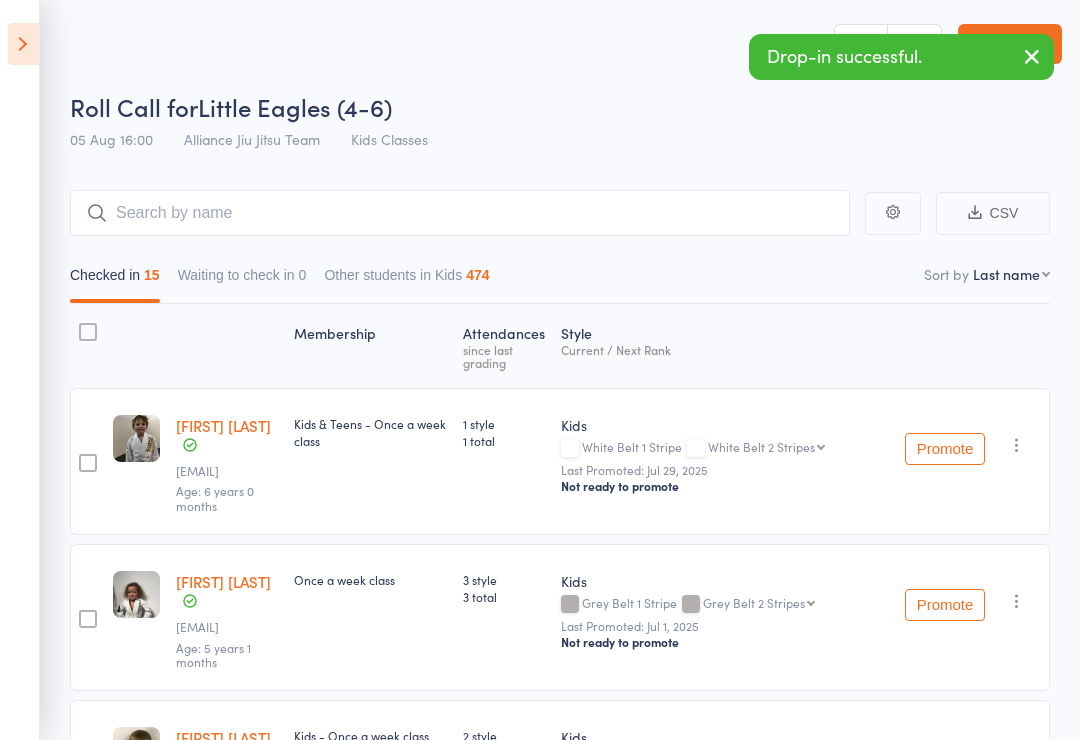 select on "9" 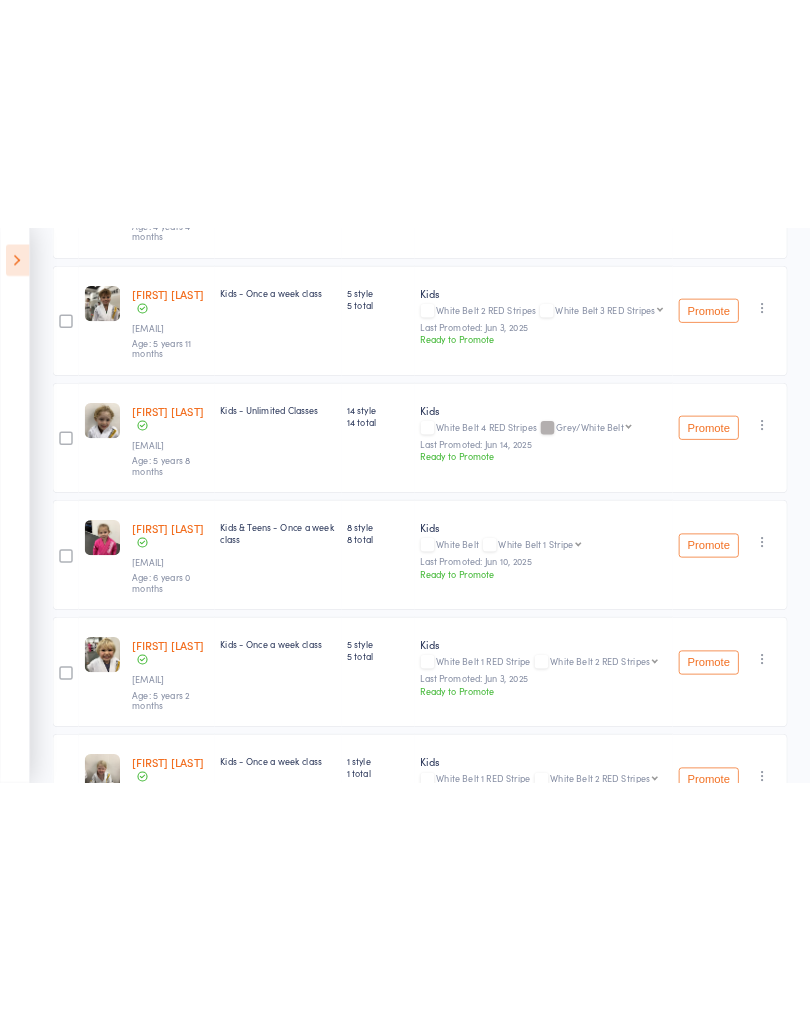 scroll, scrollTop: 896, scrollLeft: 0, axis: vertical 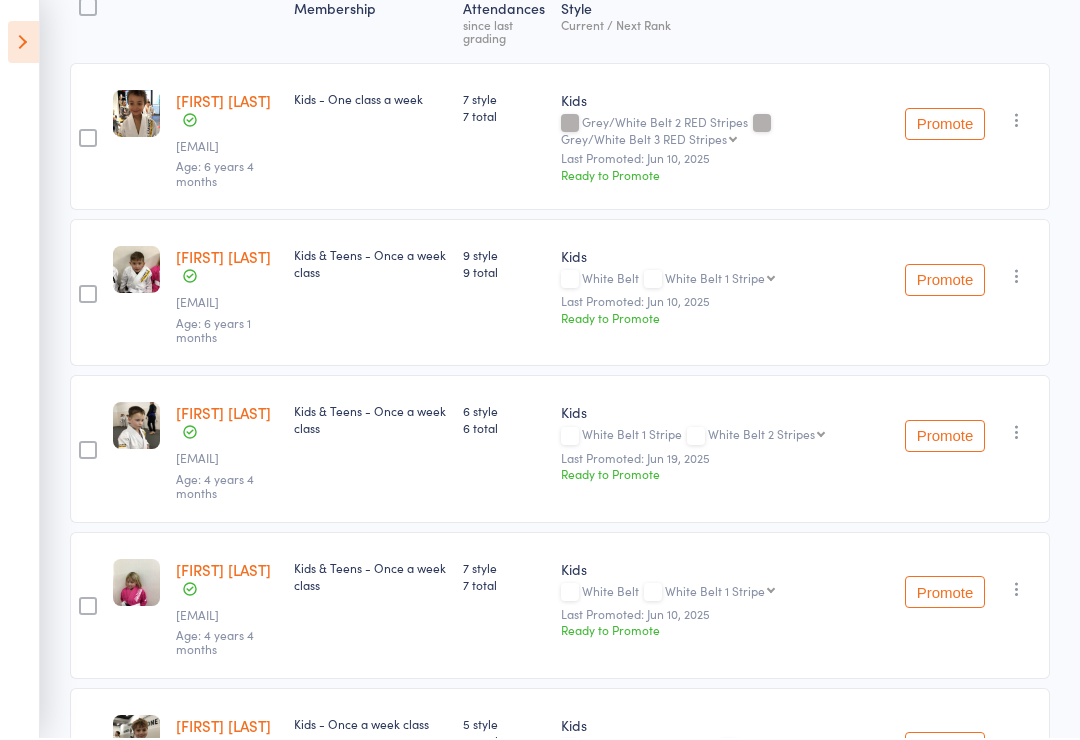 click on "Promote" at bounding box center [945, 282] 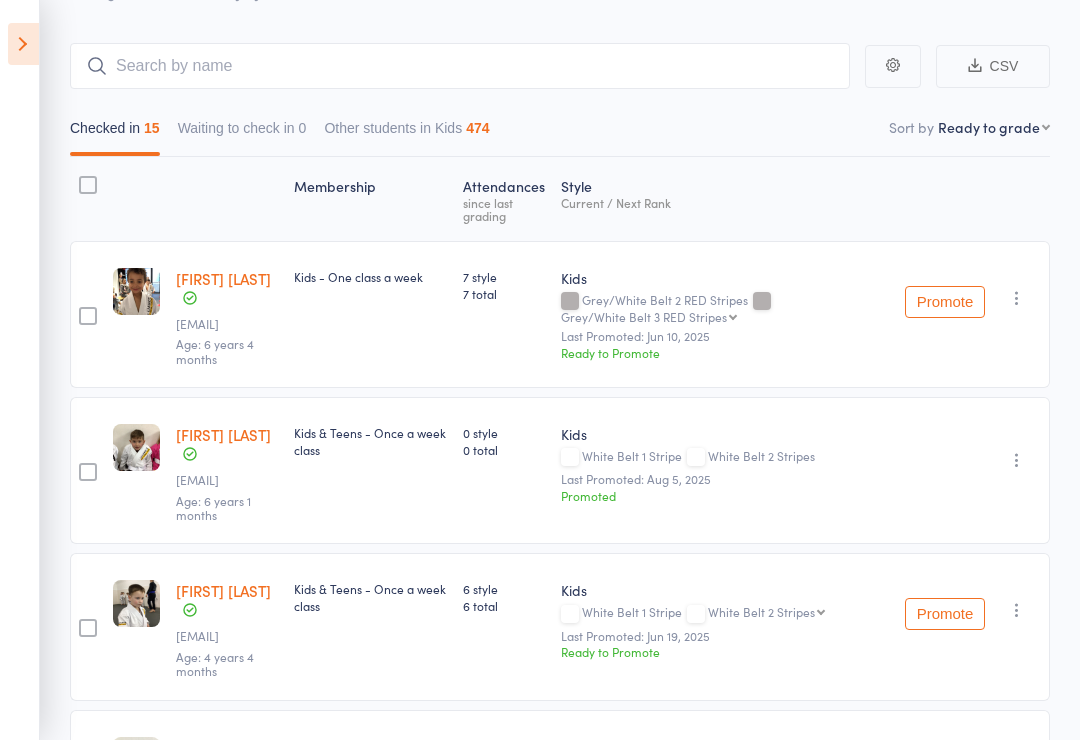 scroll, scrollTop: 145, scrollLeft: 0, axis: vertical 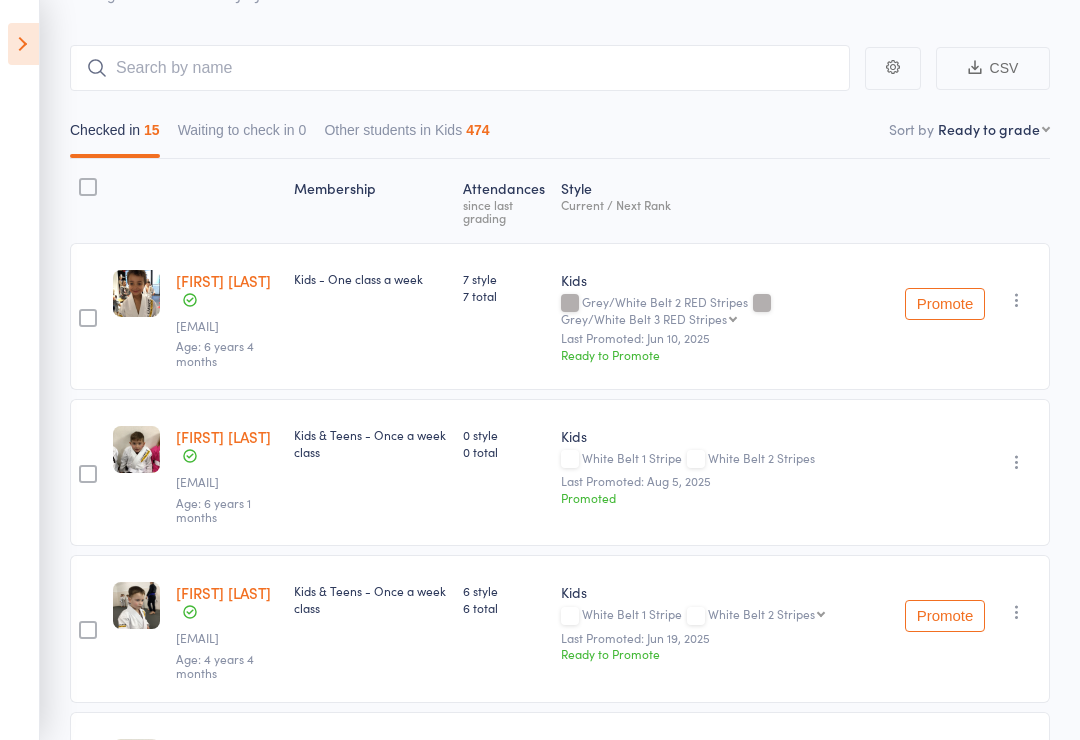 click on "Promote" at bounding box center (945, 304) 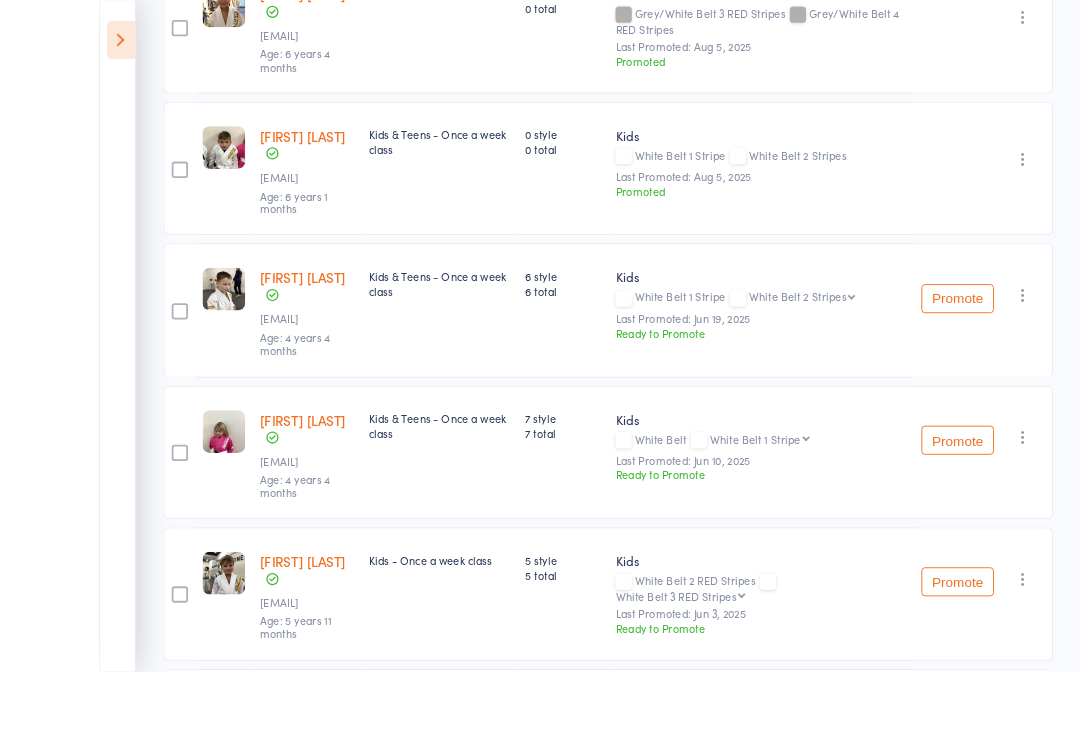 scroll, scrollTop: 511, scrollLeft: 0, axis: vertical 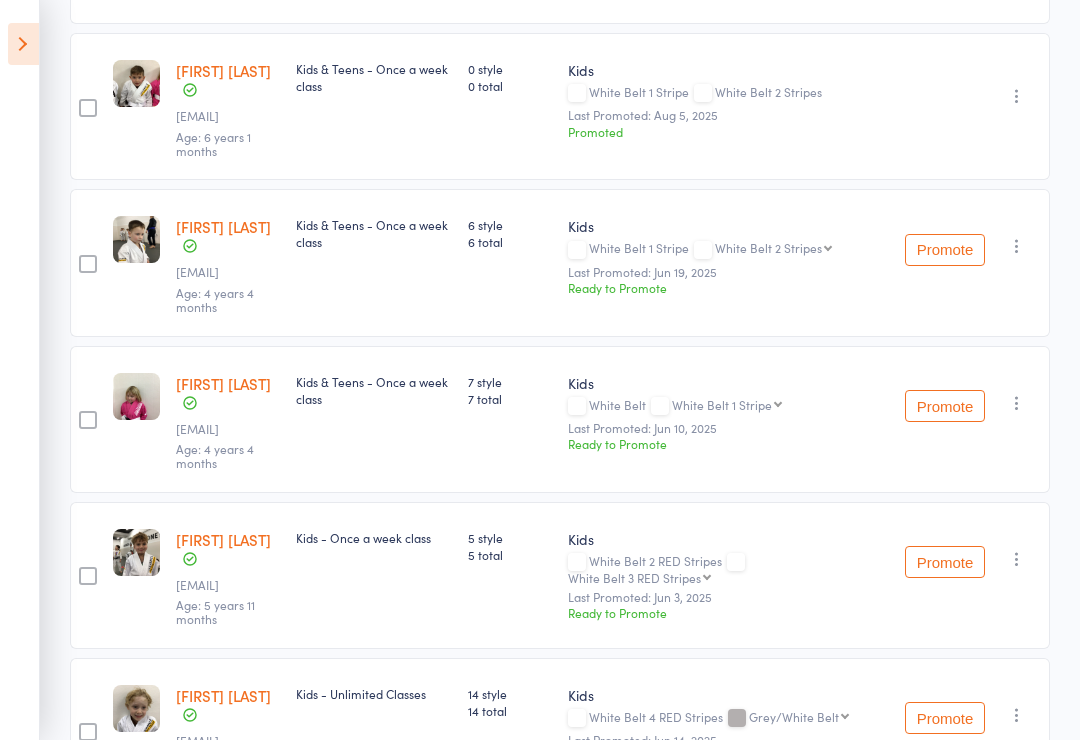 click on "Promote" at bounding box center (945, 406) 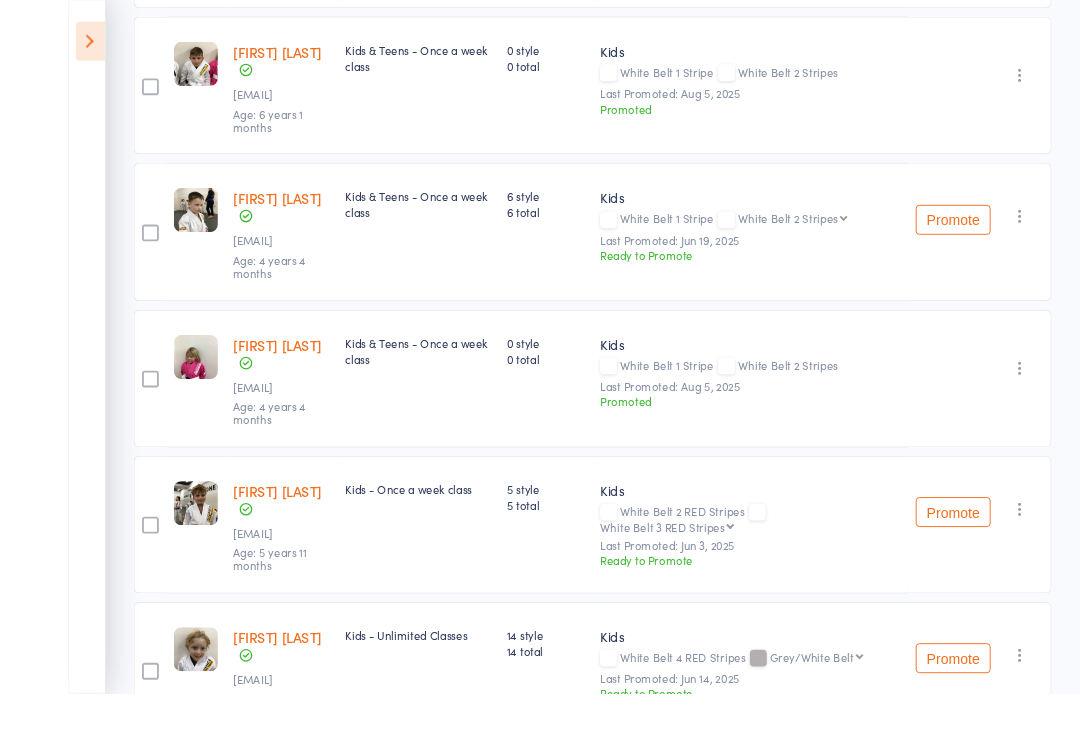 scroll, scrollTop: 639, scrollLeft: 0, axis: vertical 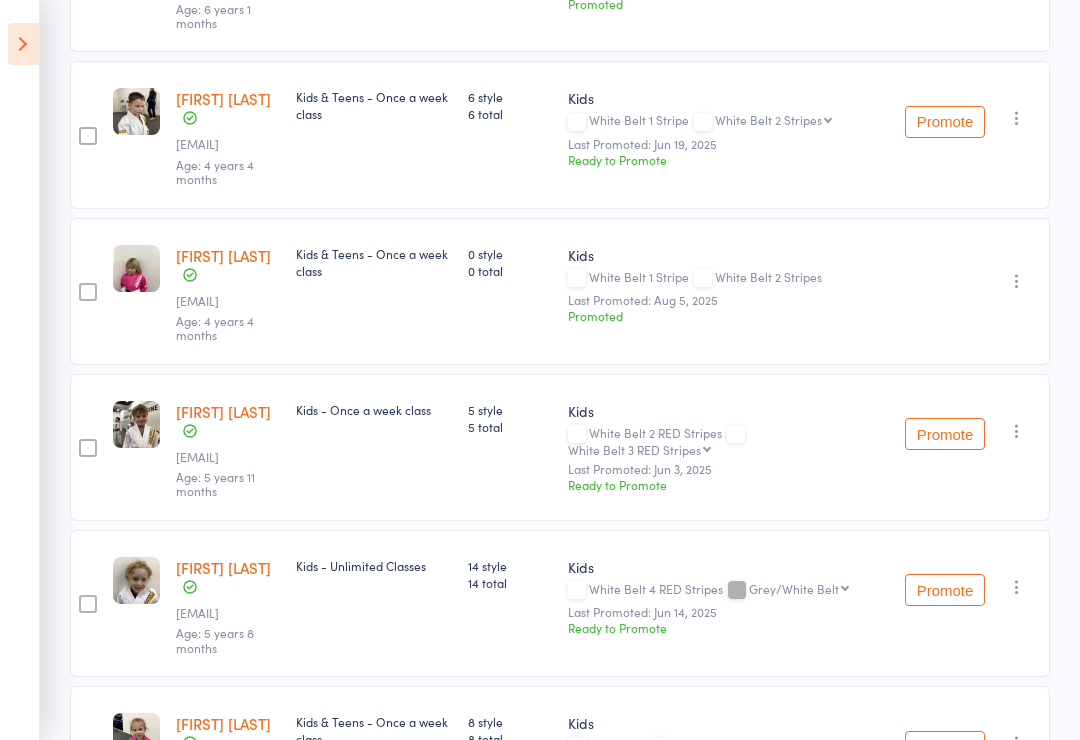 click on "Promote" at bounding box center [945, 434] 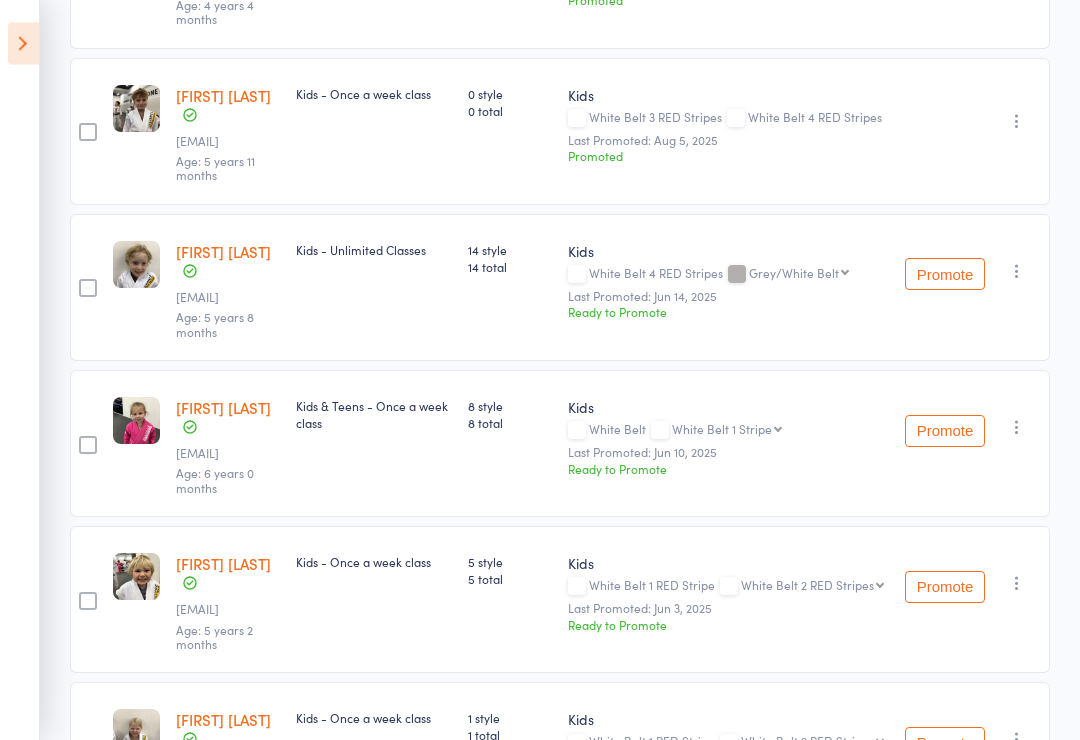scroll, scrollTop: 957, scrollLeft: 0, axis: vertical 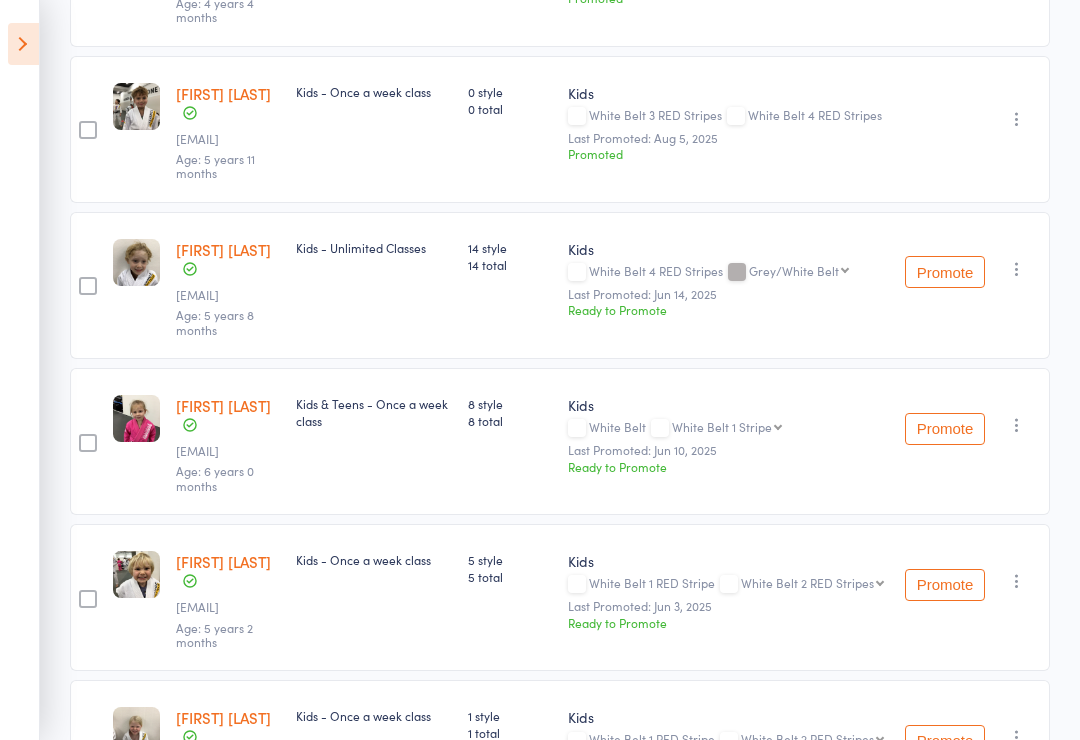 click on "Promote" at bounding box center (945, 429) 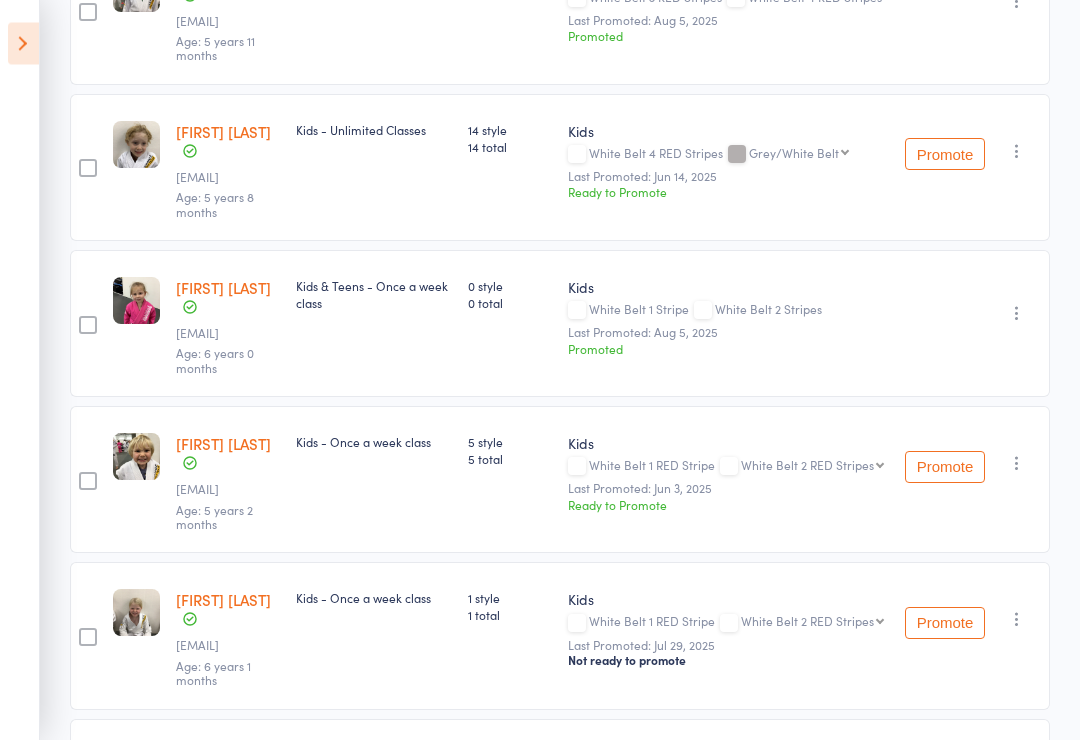 scroll, scrollTop: 1075, scrollLeft: 0, axis: vertical 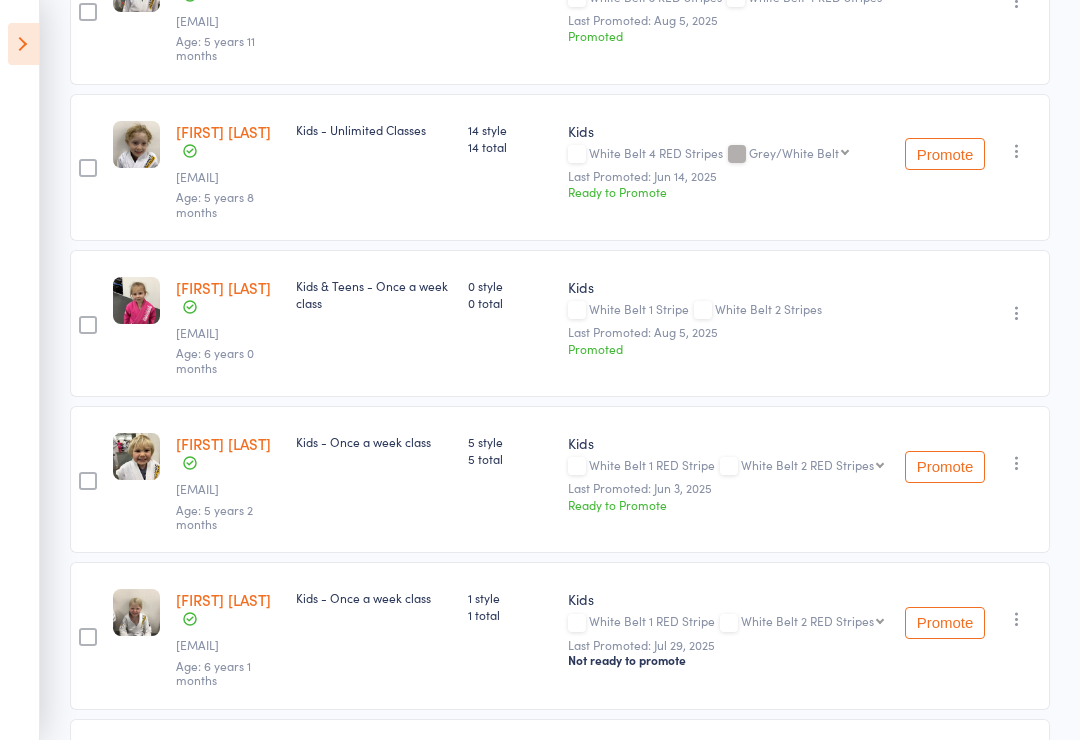 click on "Promote" at bounding box center [945, 467] 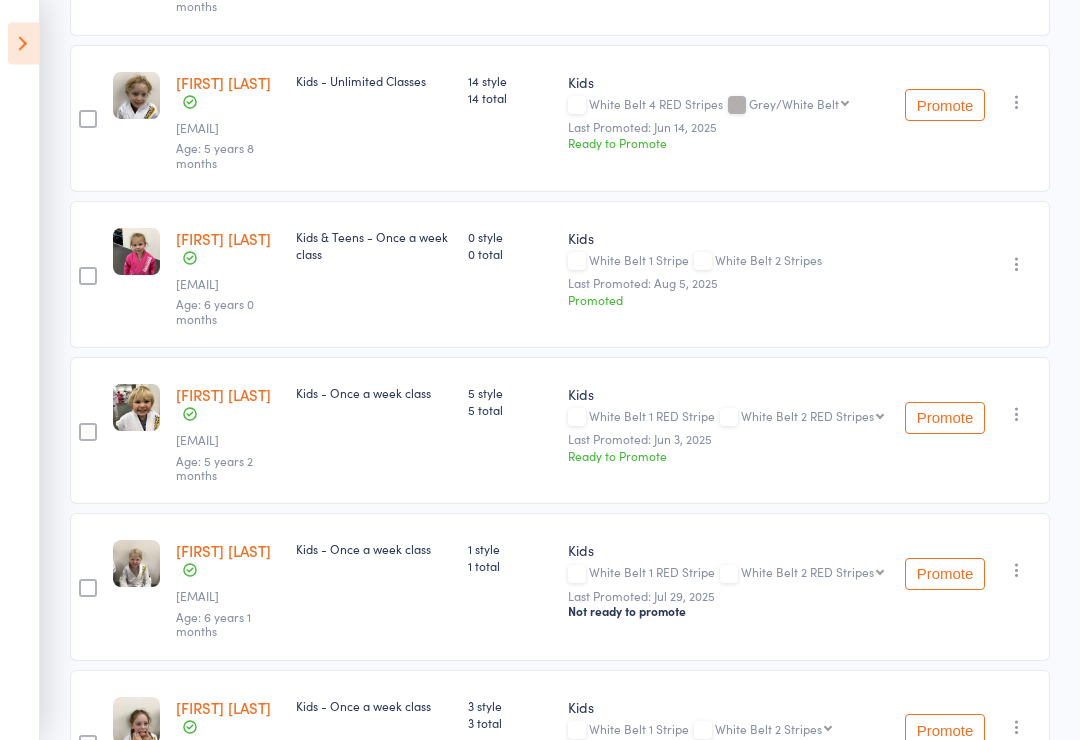 scroll, scrollTop: 1122, scrollLeft: 0, axis: vertical 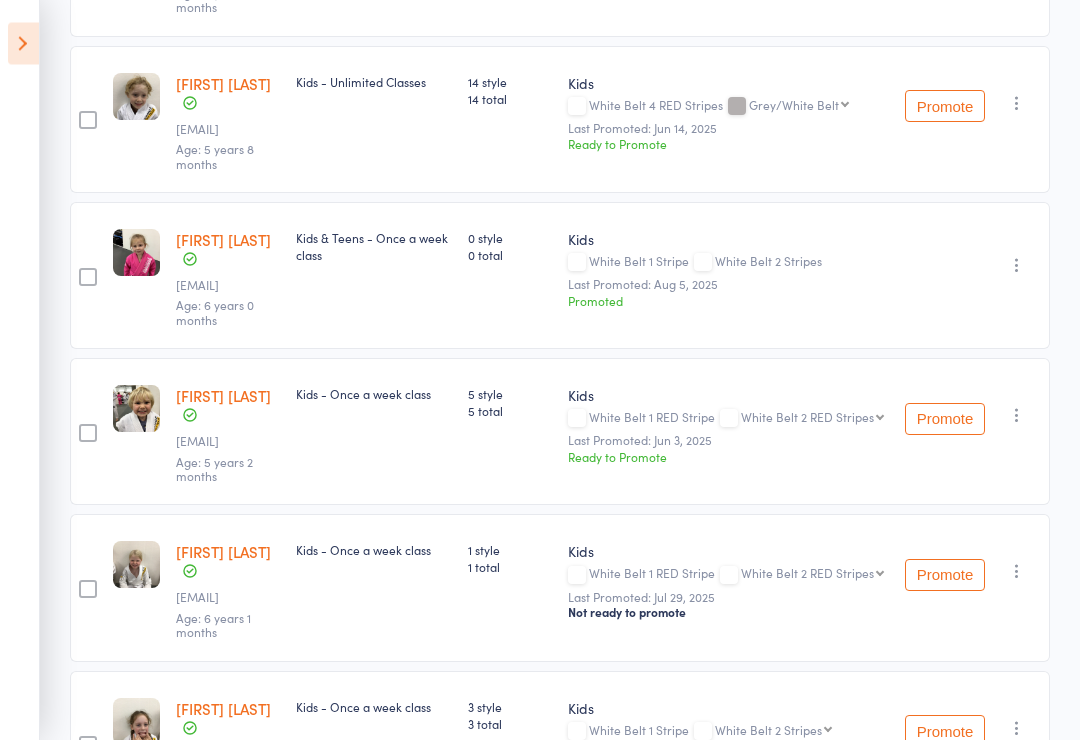 click on "5 style 5 total" at bounding box center [510, 432] 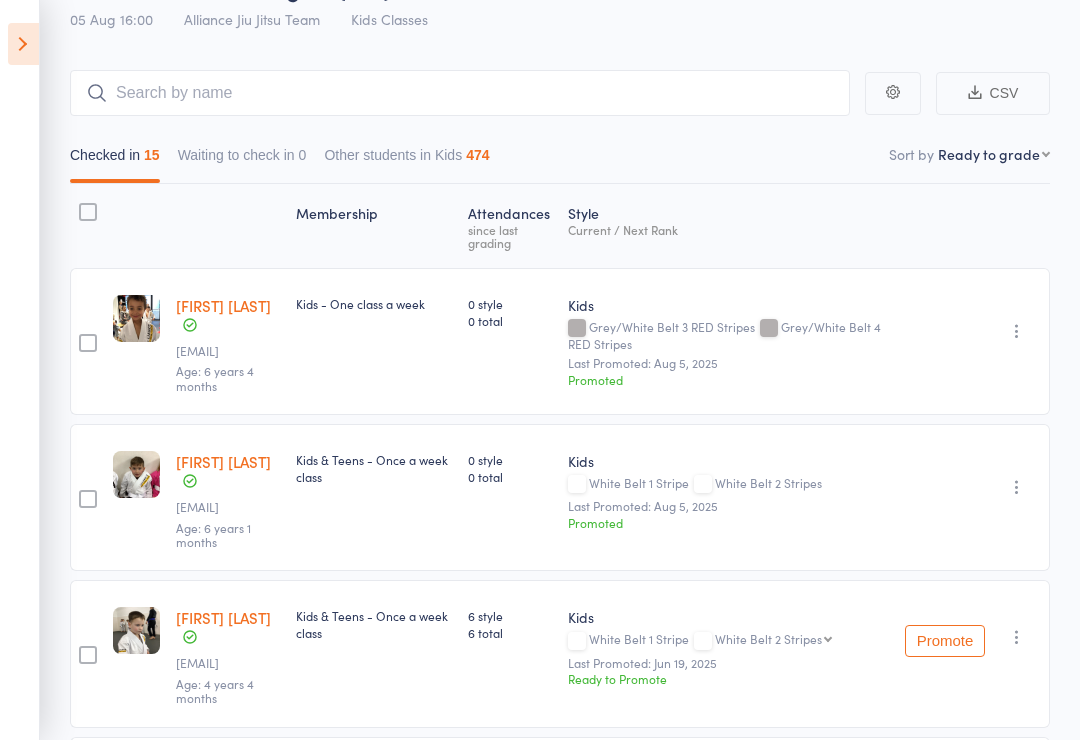 scroll, scrollTop: 0, scrollLeft: 0, axis: both 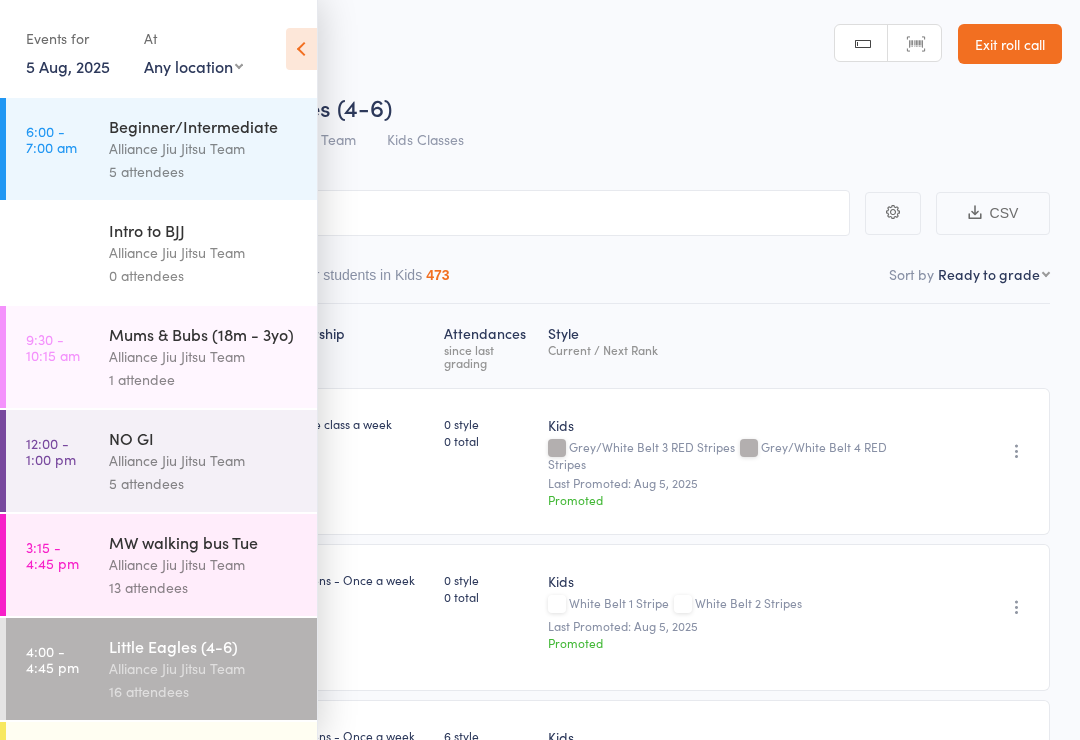 click at bounding box center [301, 49] 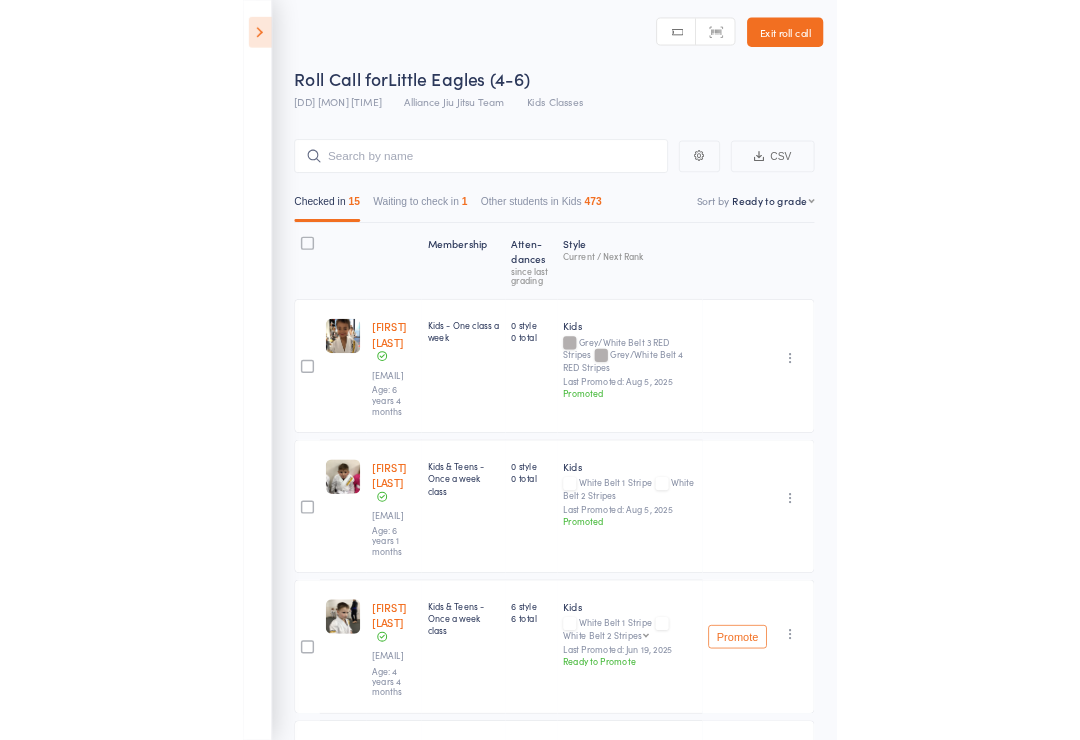 scroll, scrollTop: 199, scrollLeft: 0, axis: vertical 